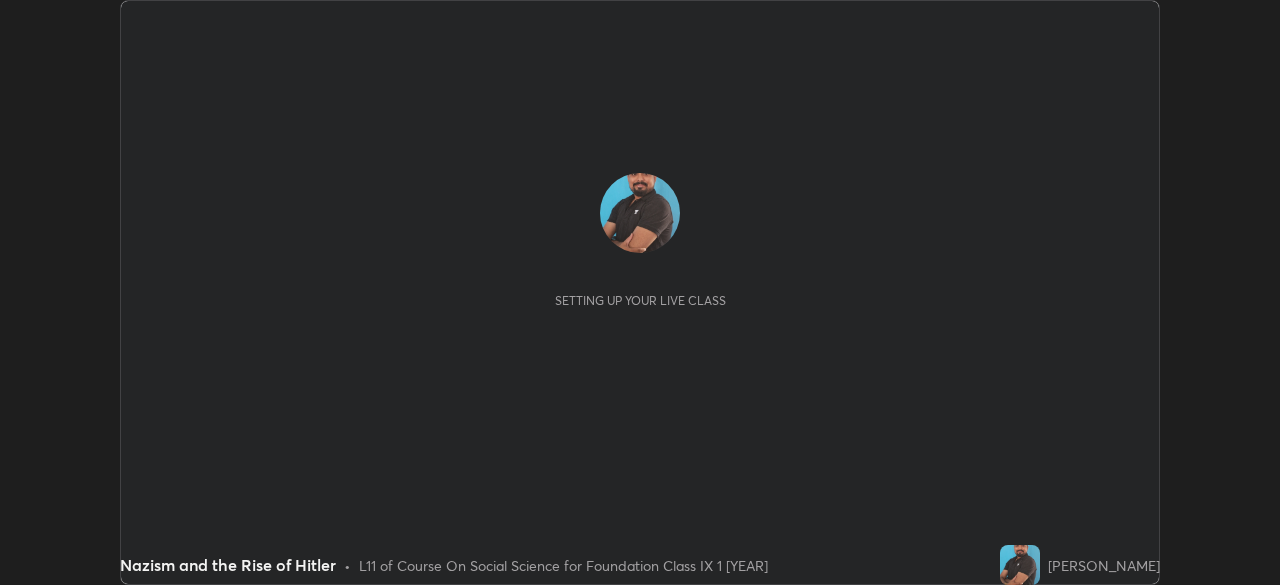 scroll, scrollTop: 0, scrollLeft: 0, axis: both 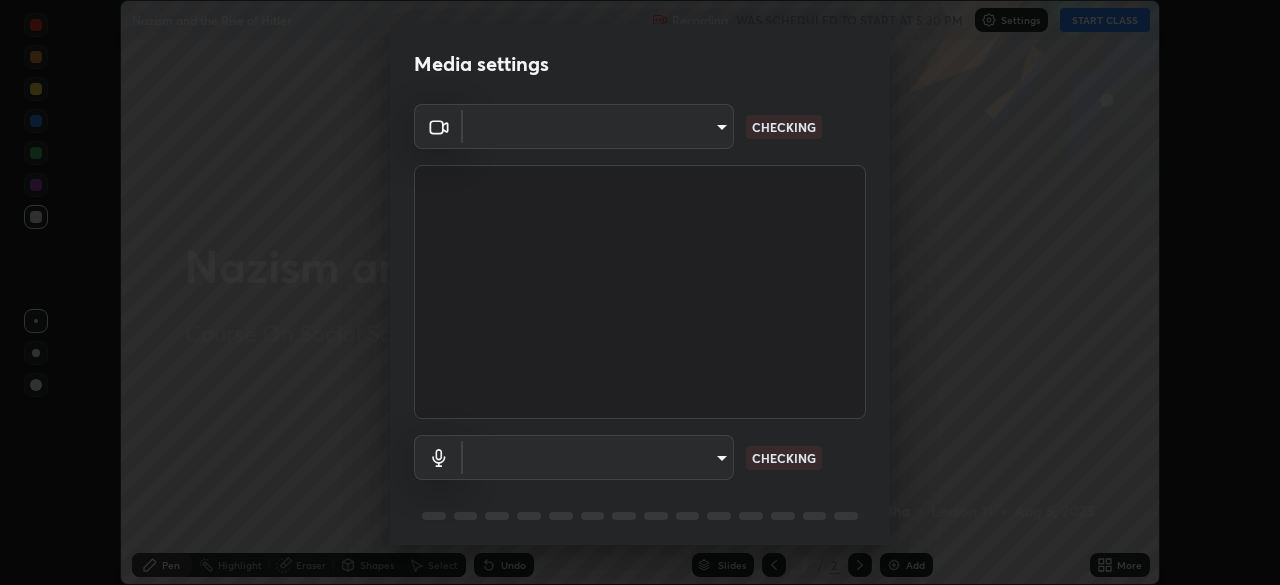 type on "6a58b21e3886260455e3a8f5b68a010b8d66c957dea9152d99a69134fe1af4a5" 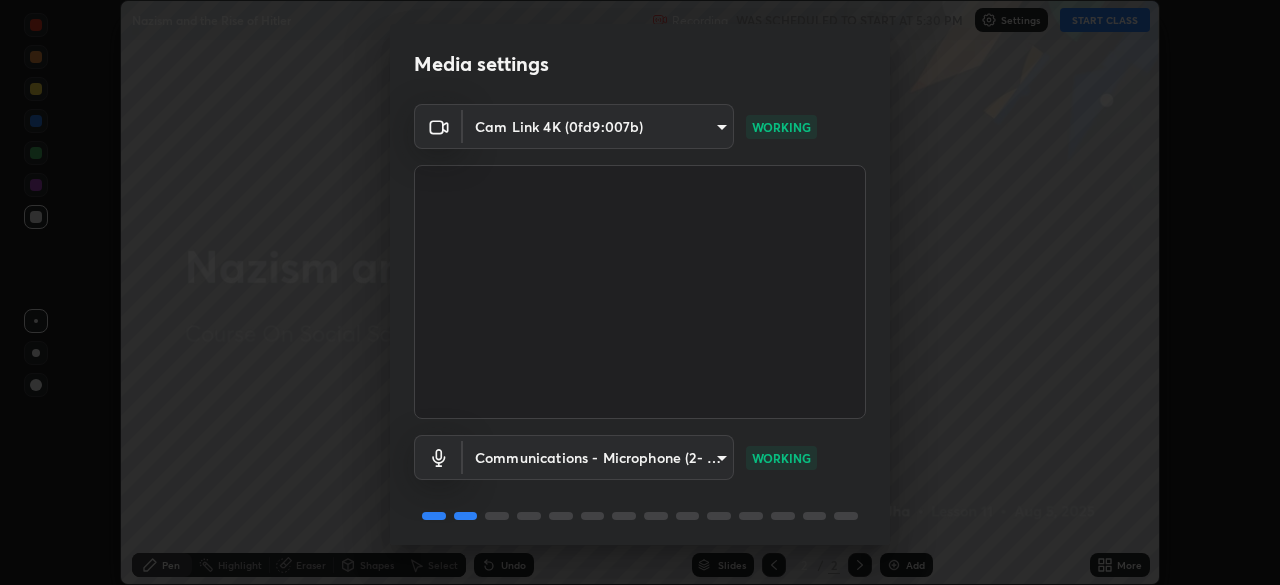 scroll, scrollTop: 71, scrollLeft: 0, axis: vertical 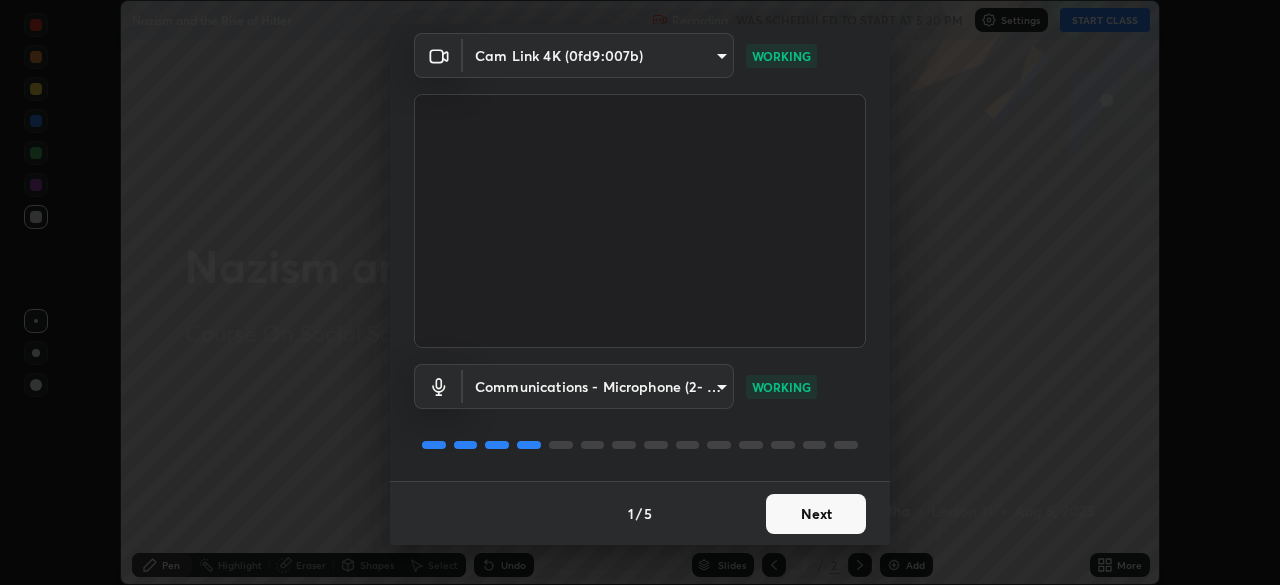 click on "Next" at bounding box center [816, 514] 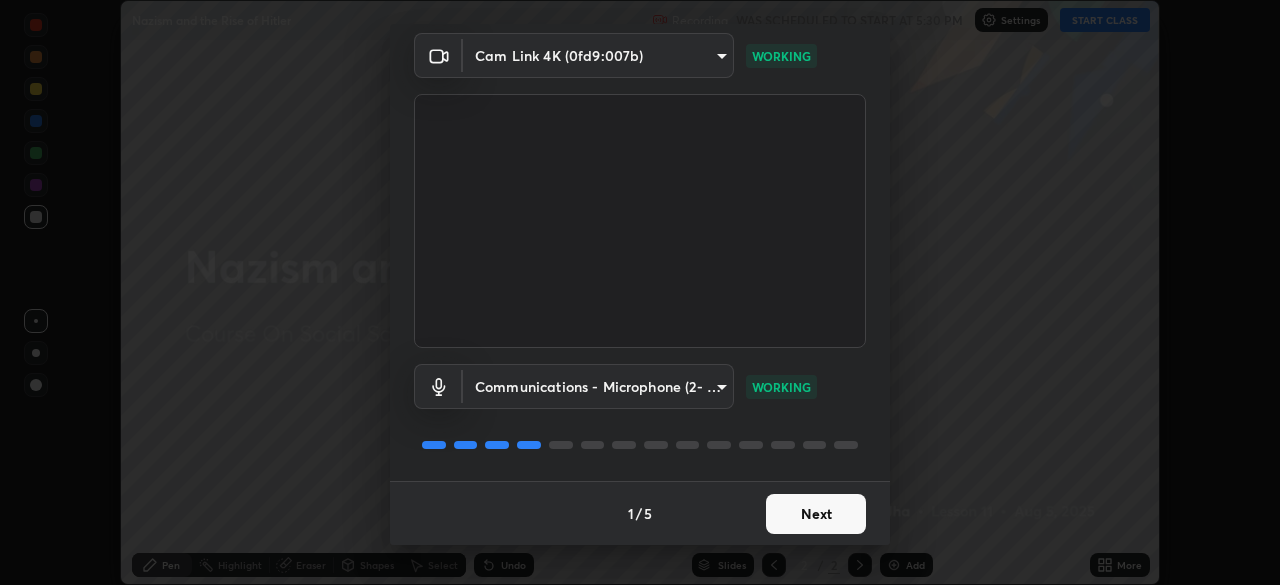 scroll, scrollTop: 0, scrollLeft: 0, axis: both 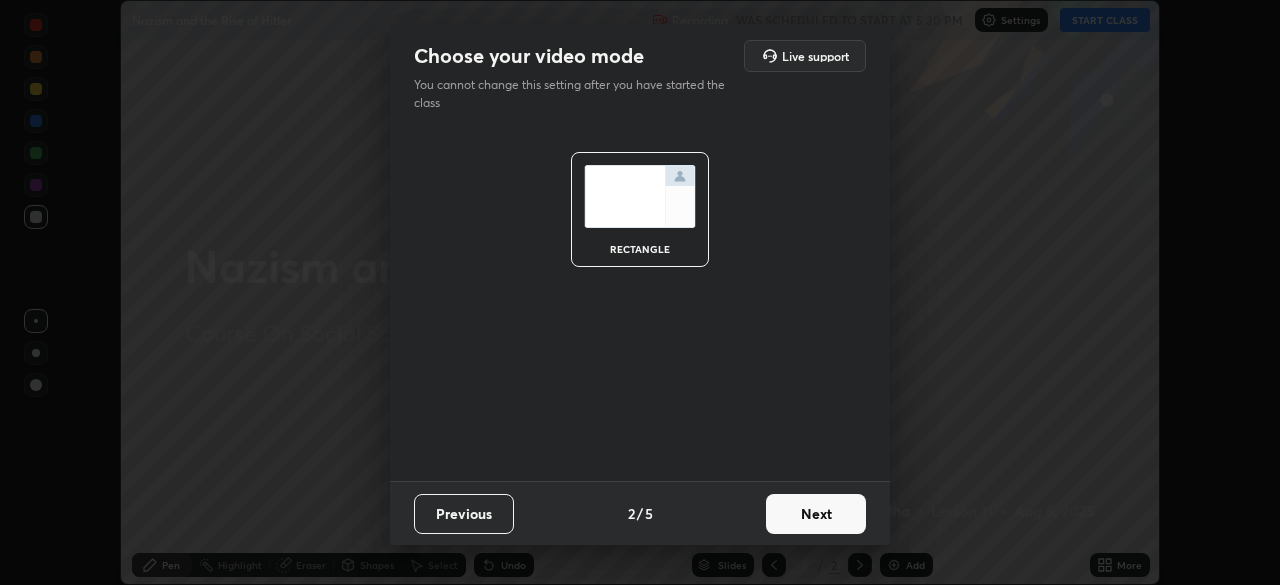 click on "Next" at bounding box center [816, 514] 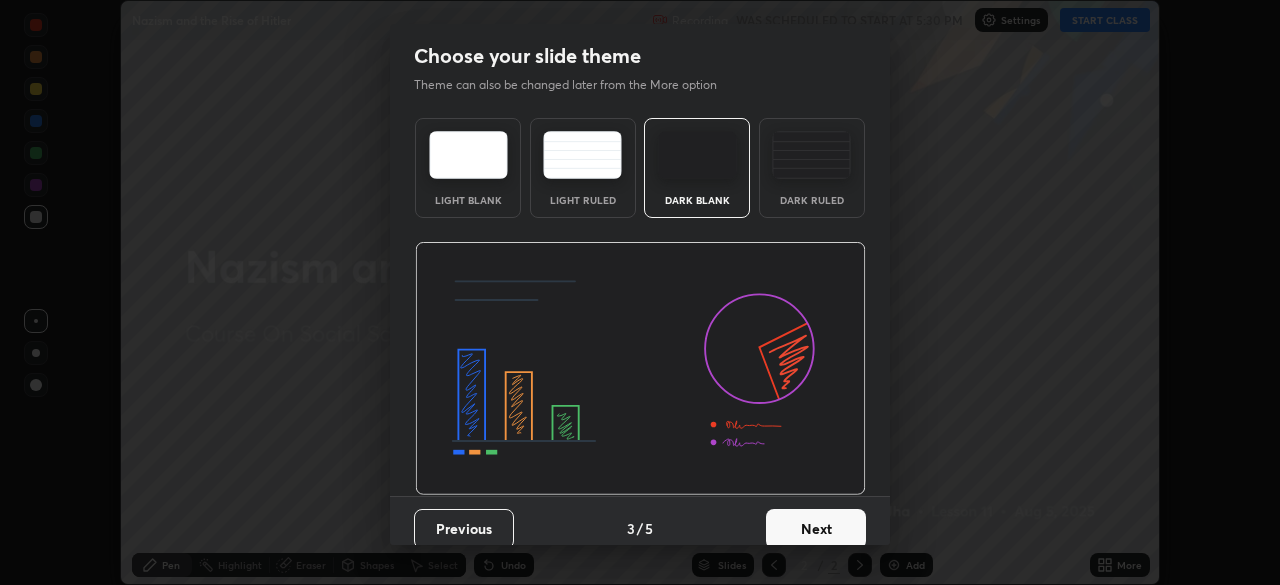 click on "Next" at bounding box center [816, 529] 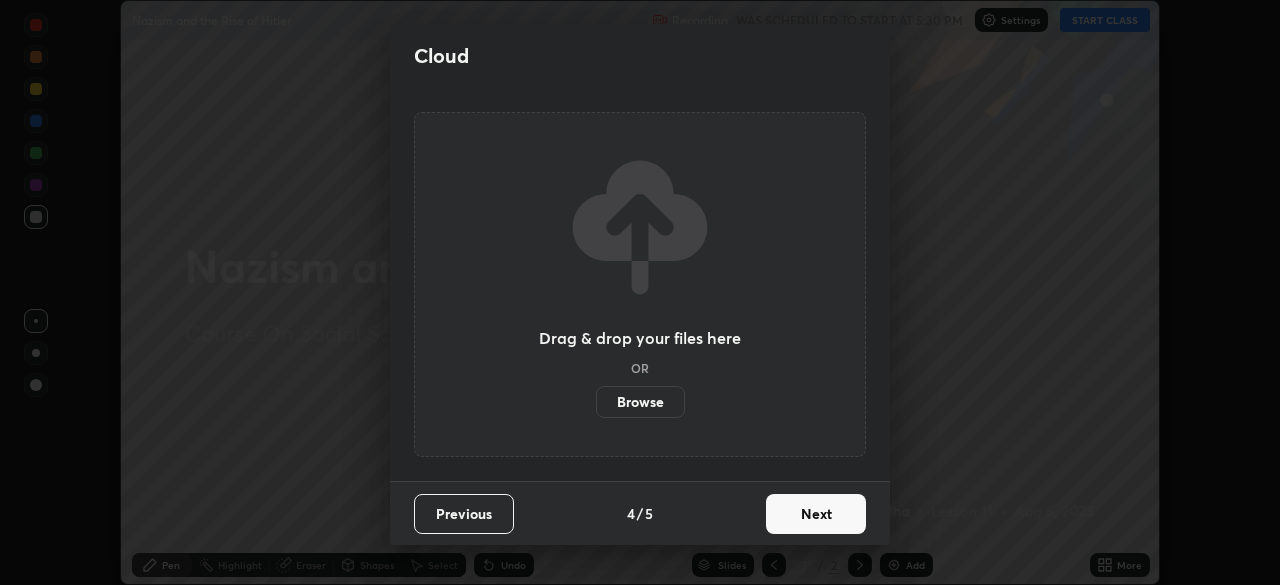 click on "Next" at bounding box center (816, 514) 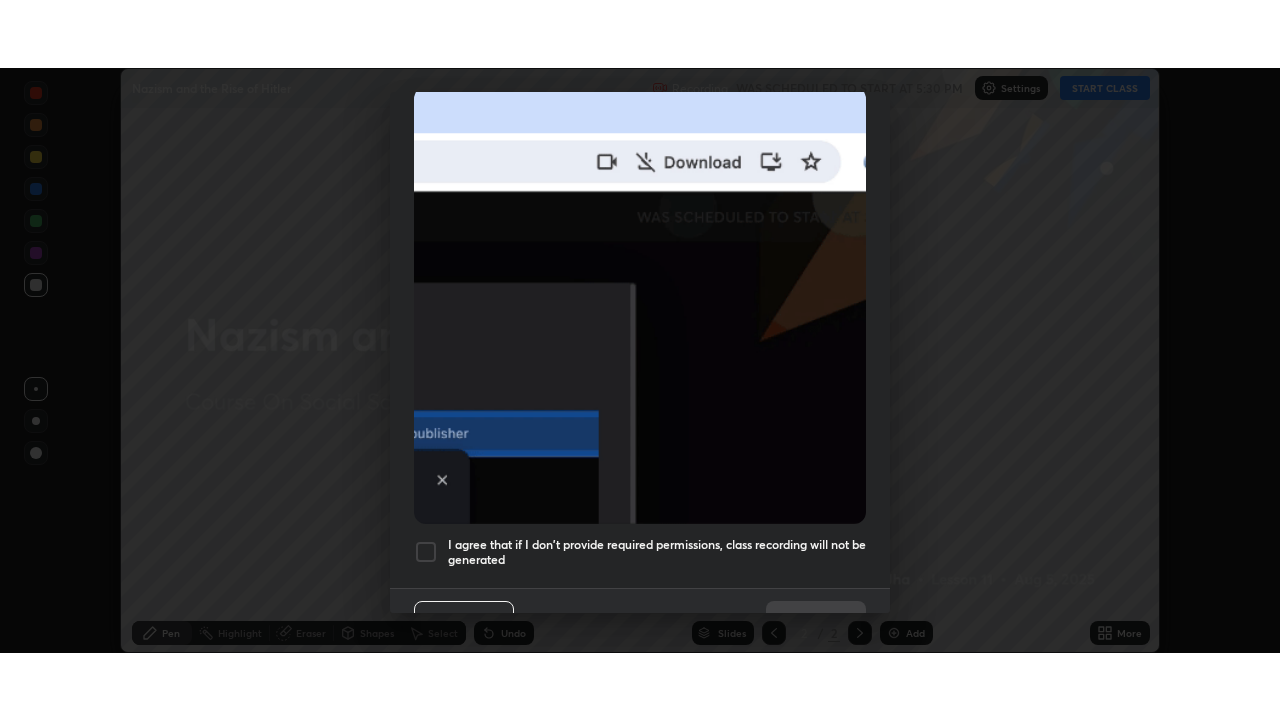 scroll, scrollTop: 479, scrollLeft: 0, axis: vertical 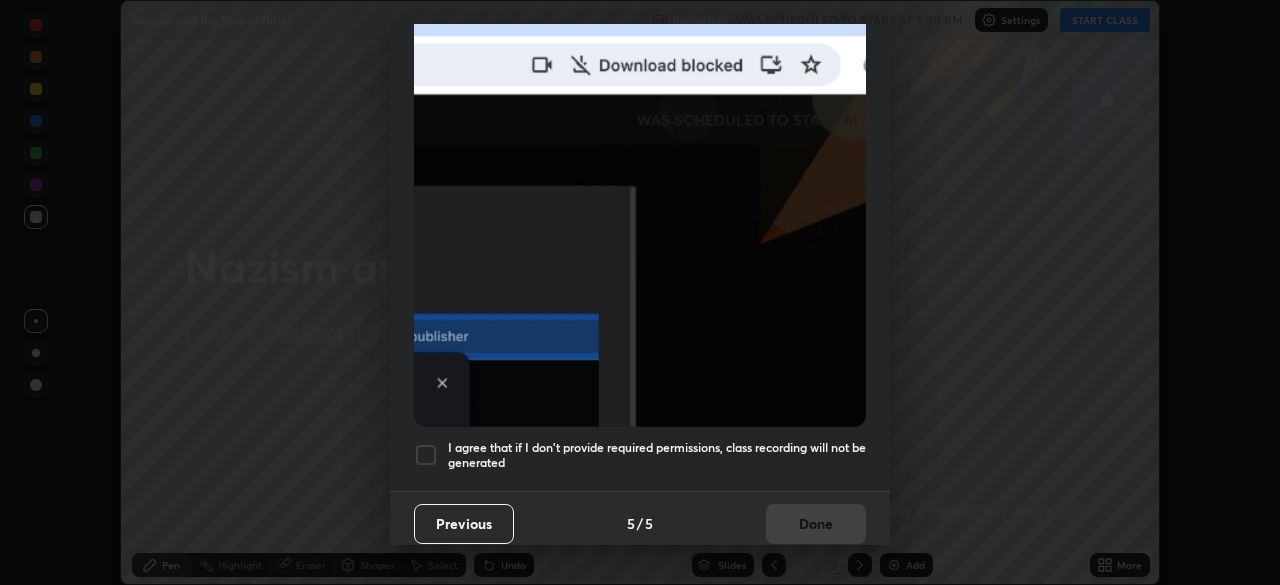 click at bounding box center [426, 455] 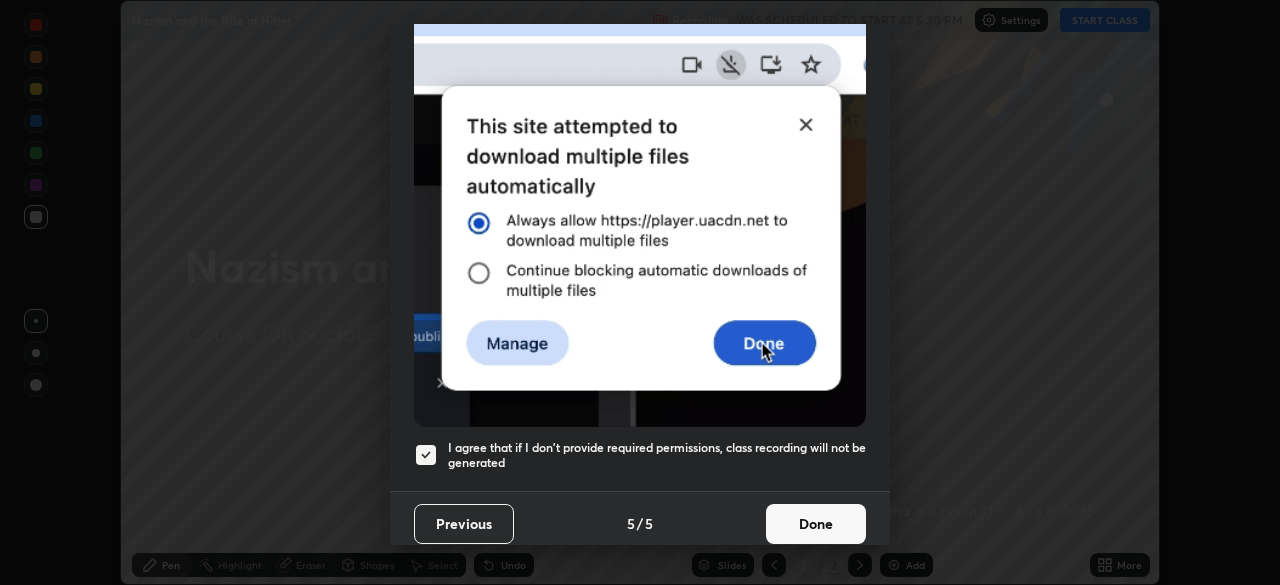 click on "Done" at bounding box center (816, 524) 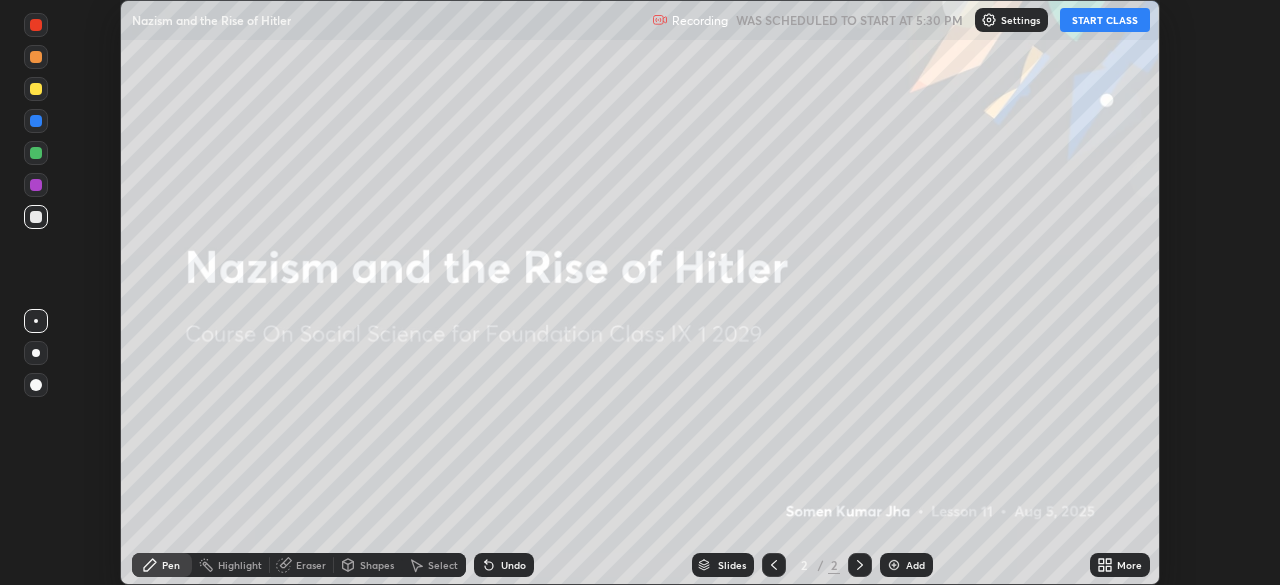 click on "More" at bounding box center (1120, 565) 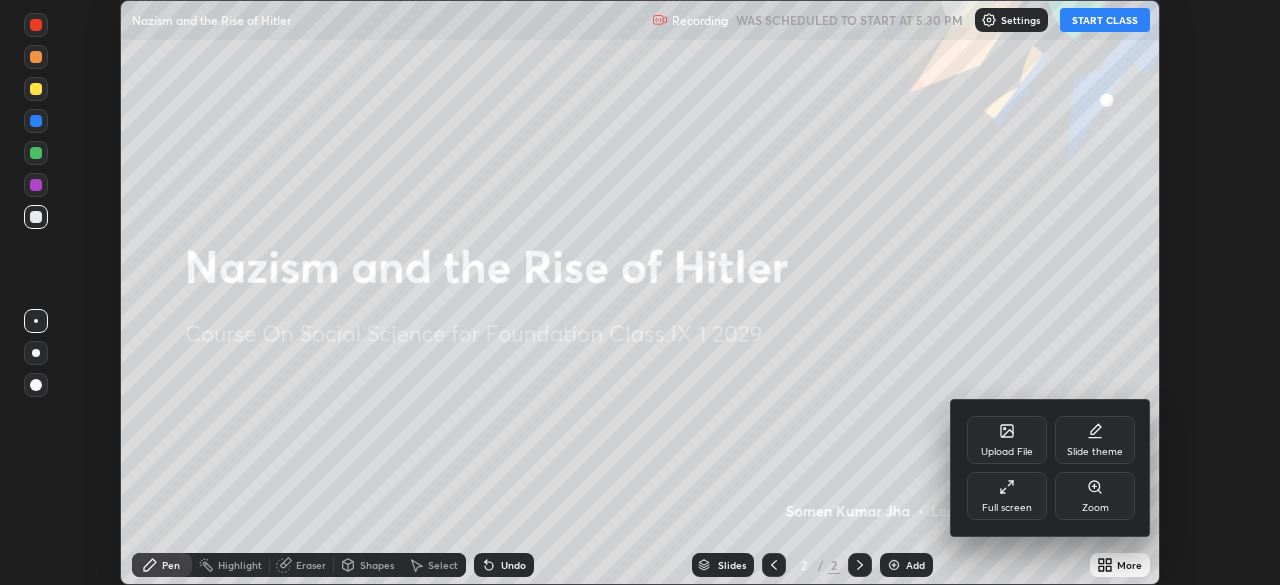 click on "Full screen" at bounding box center (1007, 496) 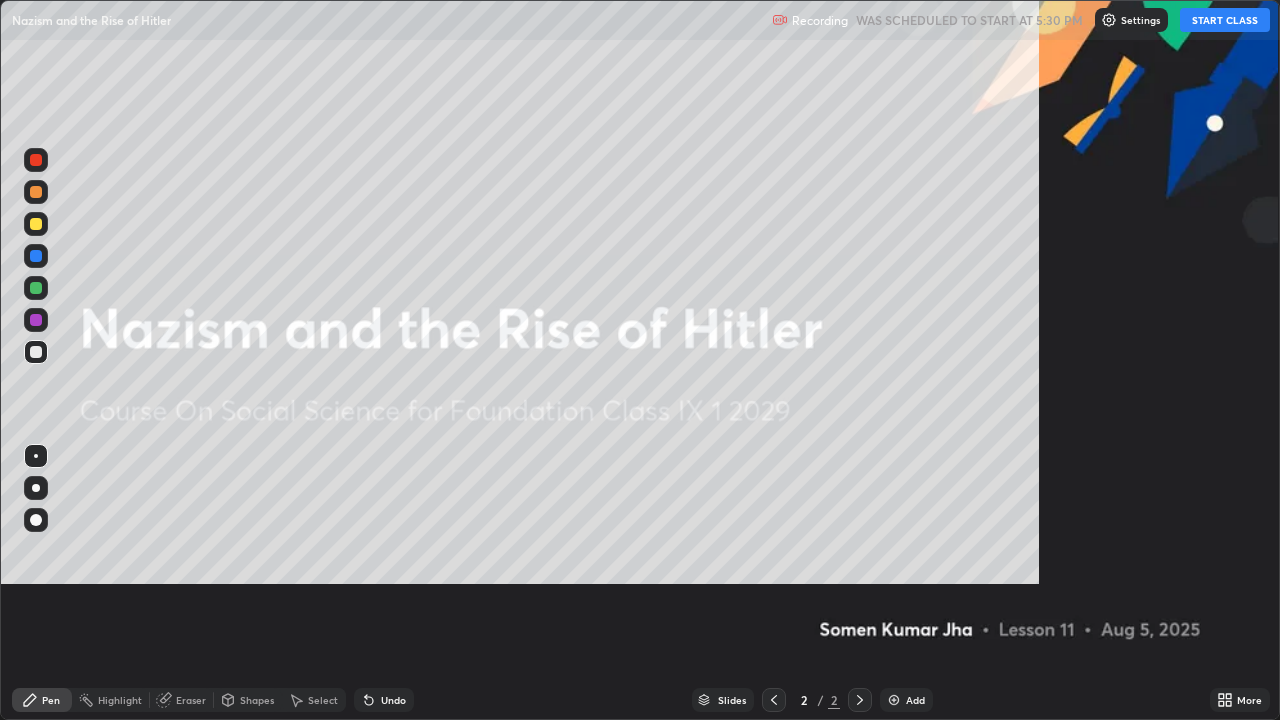 scroll, scrollTop: 99280, scrollLeft: 98720, axis: both 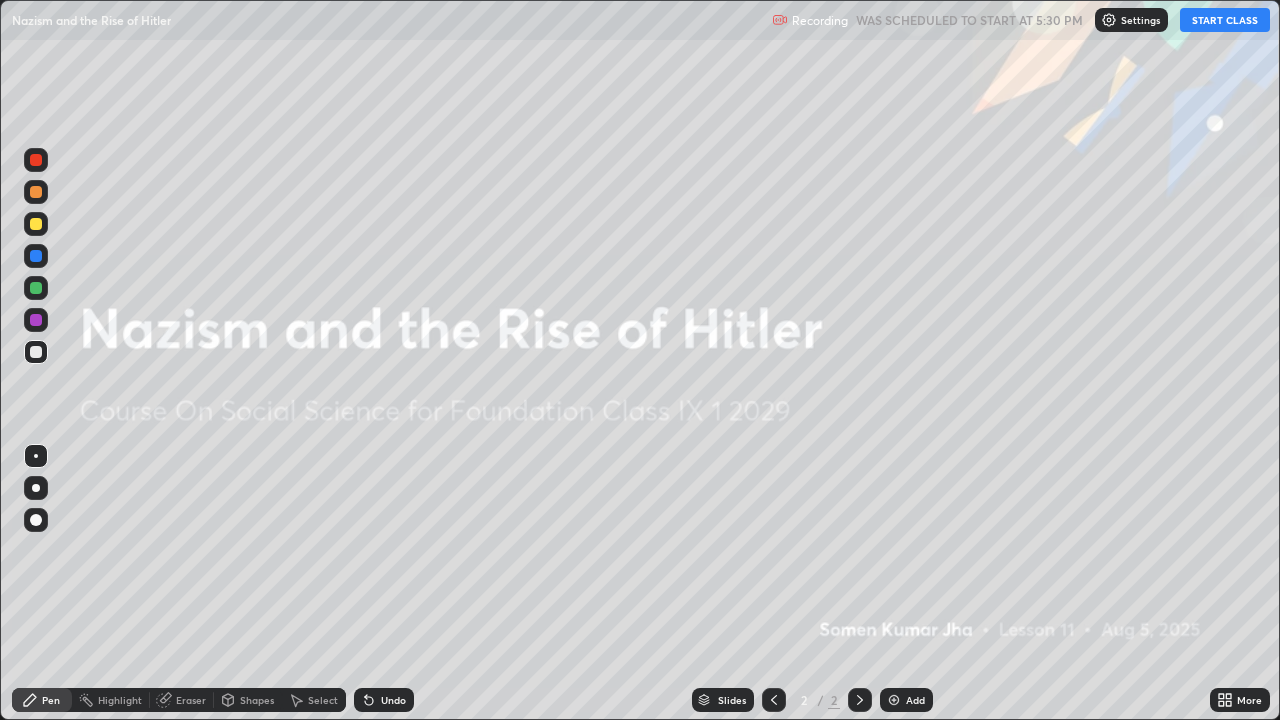 click on "START CLASS" at bounding box center [1225, 20] 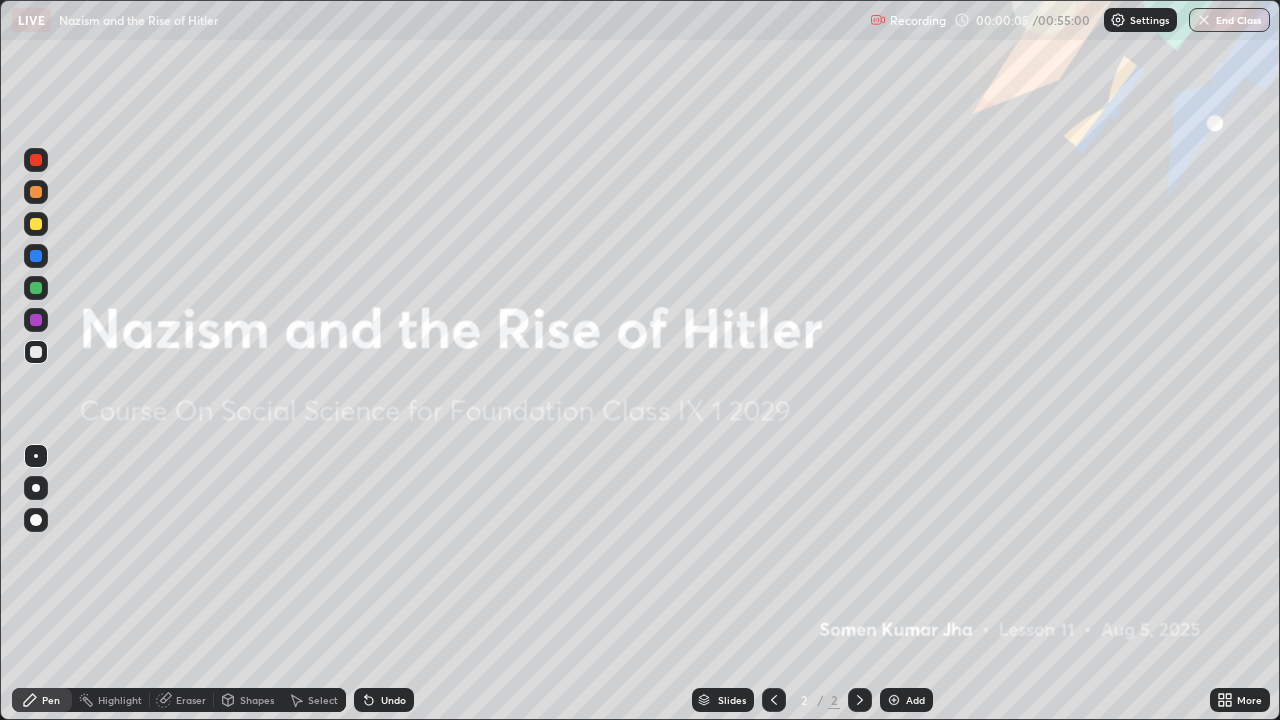 click 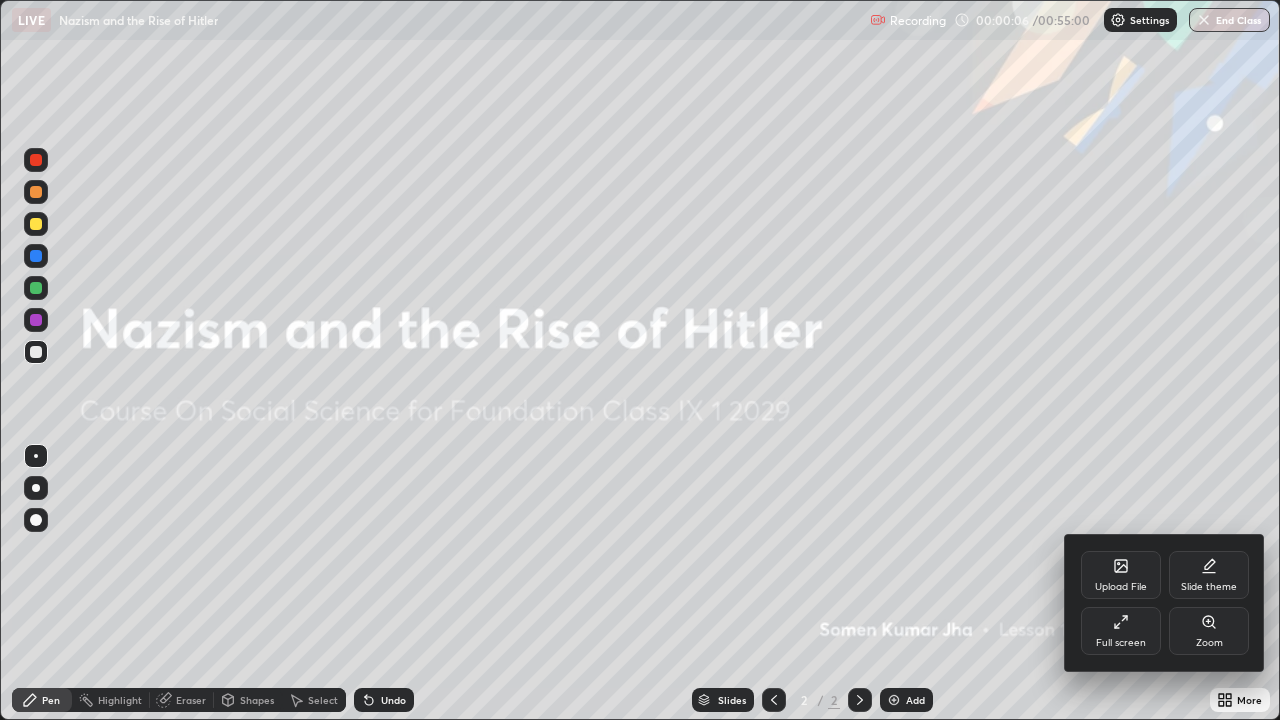 click on "Upload File" at bounding box center [1121, 575] 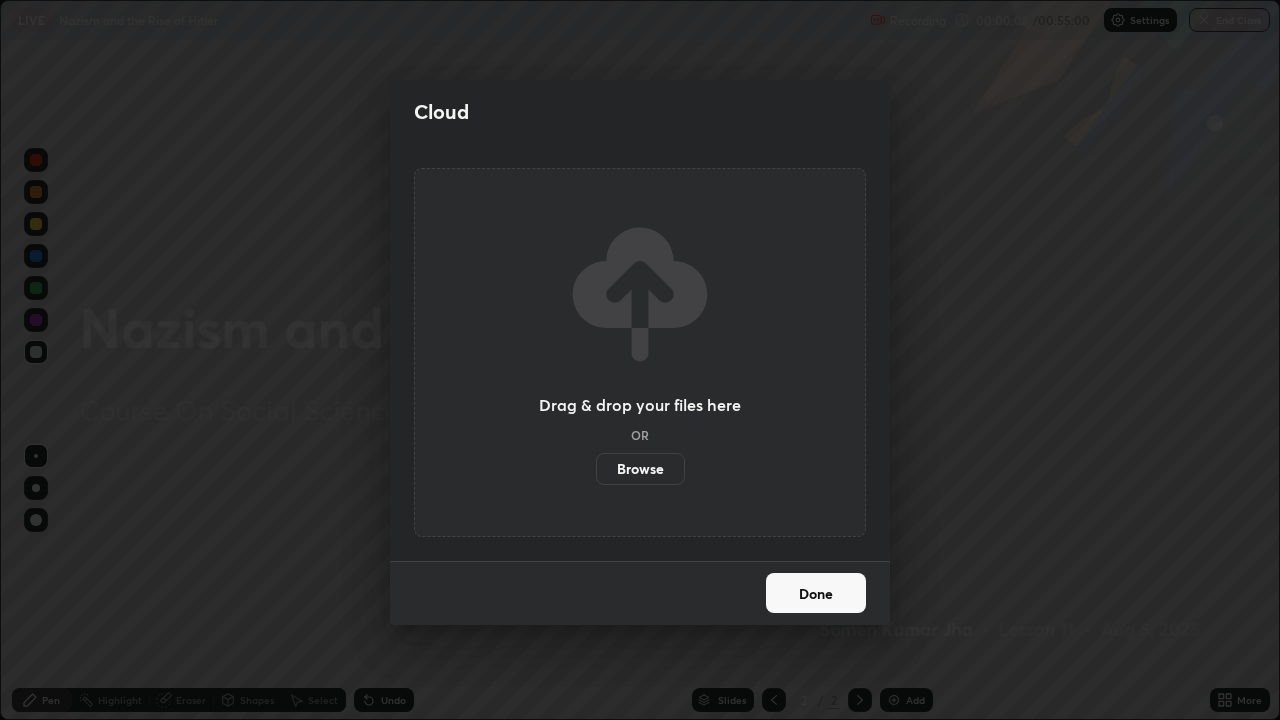 click on "Browse" at bounding box center [640, 469] 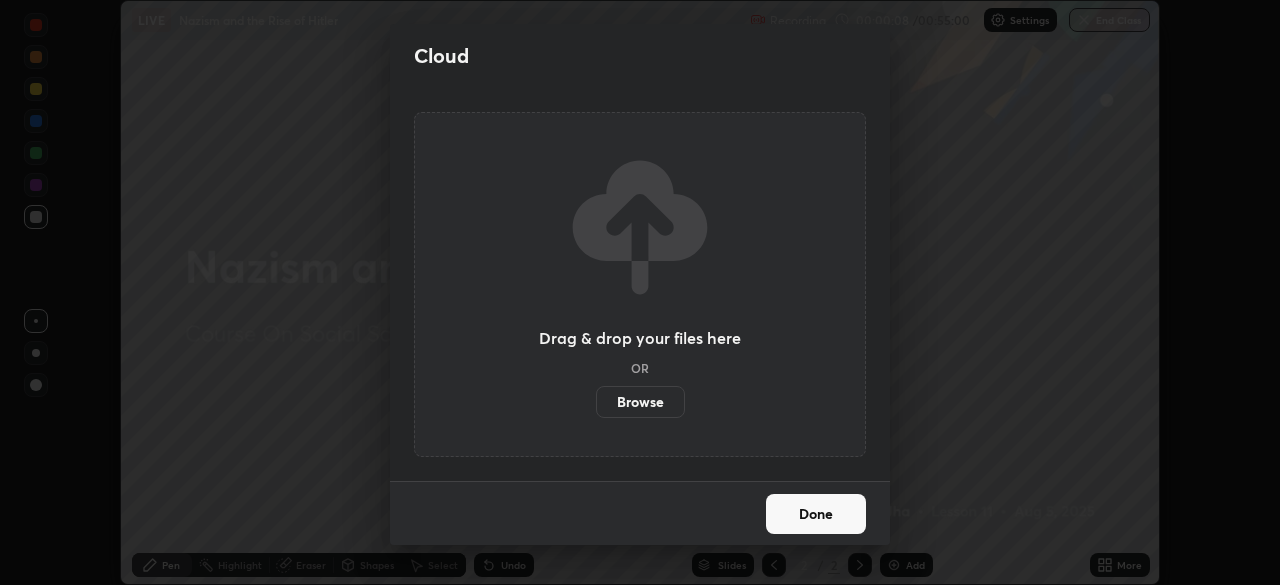 scroll, scrollTop: 585, scrollLeft: 1280, axis: both 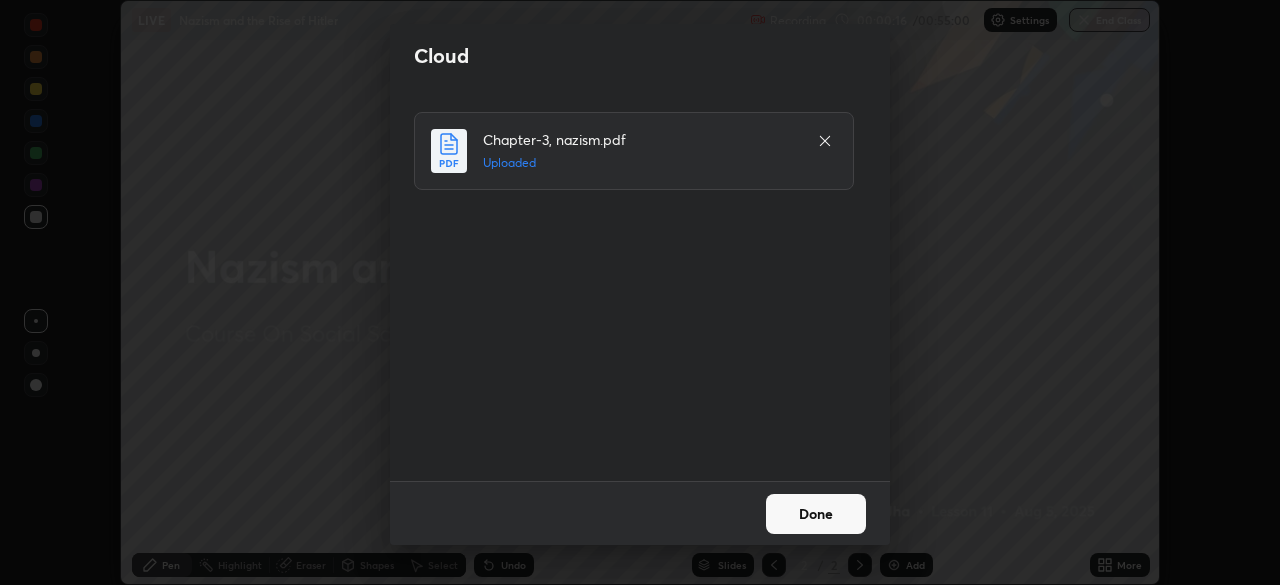 click on "Done" at bounding box center (816, 514) 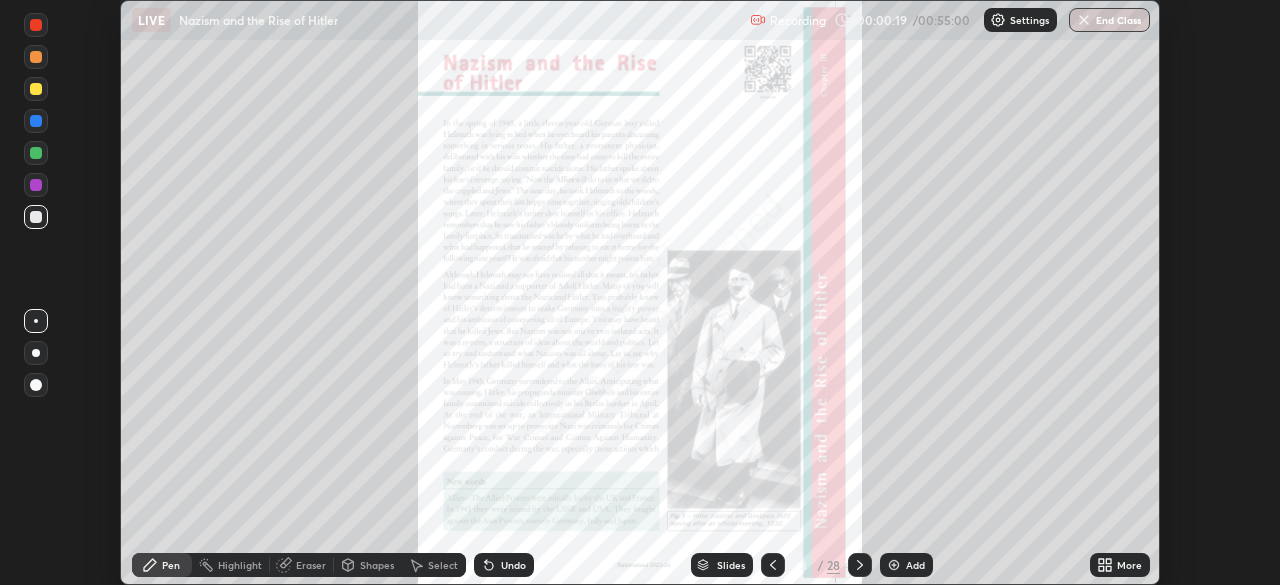 click on "More" at bounding box center [1120, 565] 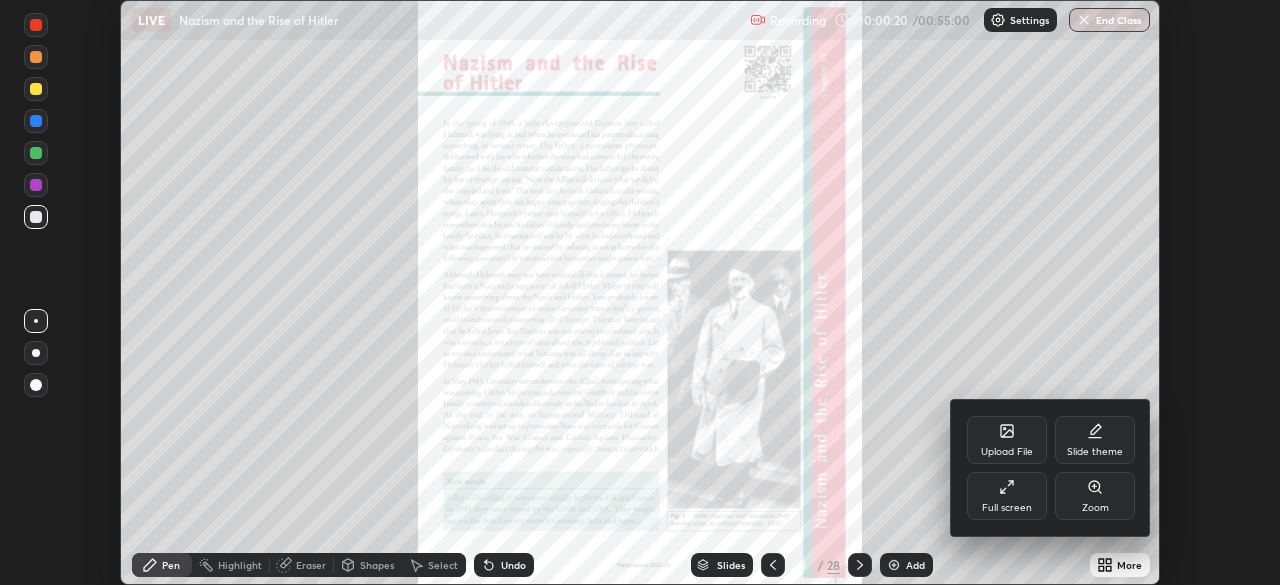 click on "Full screen" at bounding box center (1007, 496) 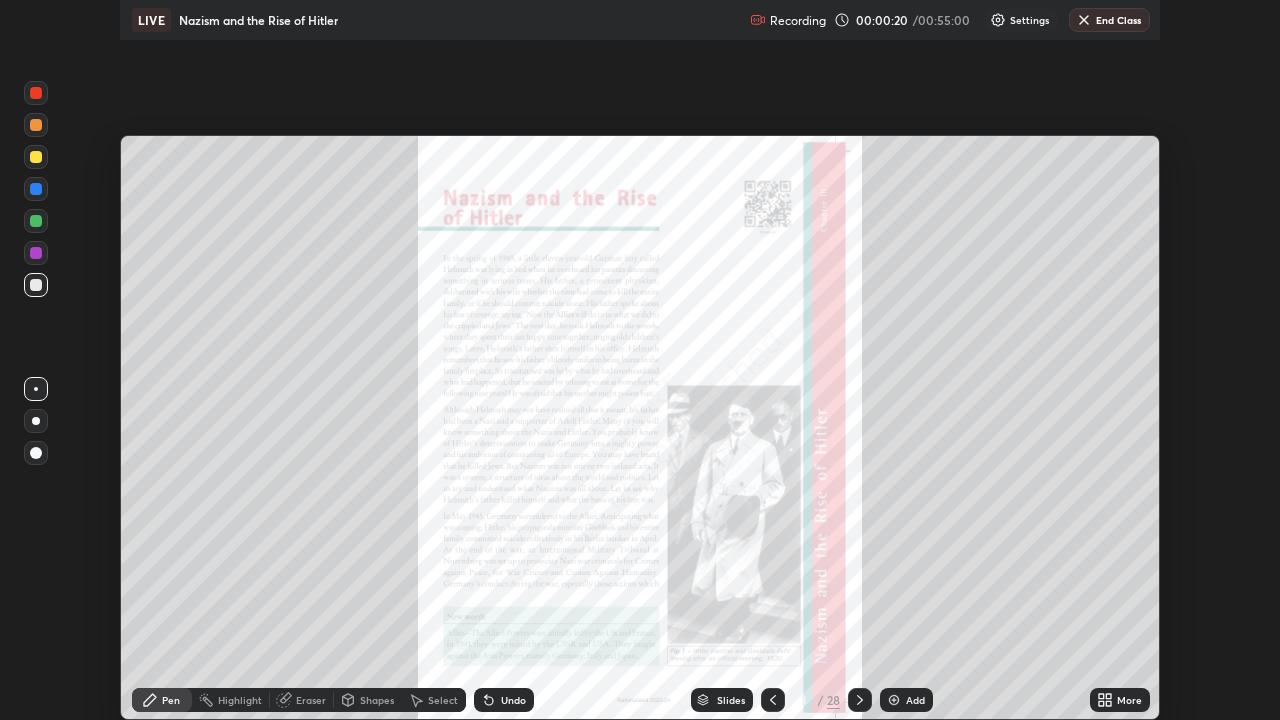 scroll, scrollTop: 99280, scrollLeft: 98720, axis: both 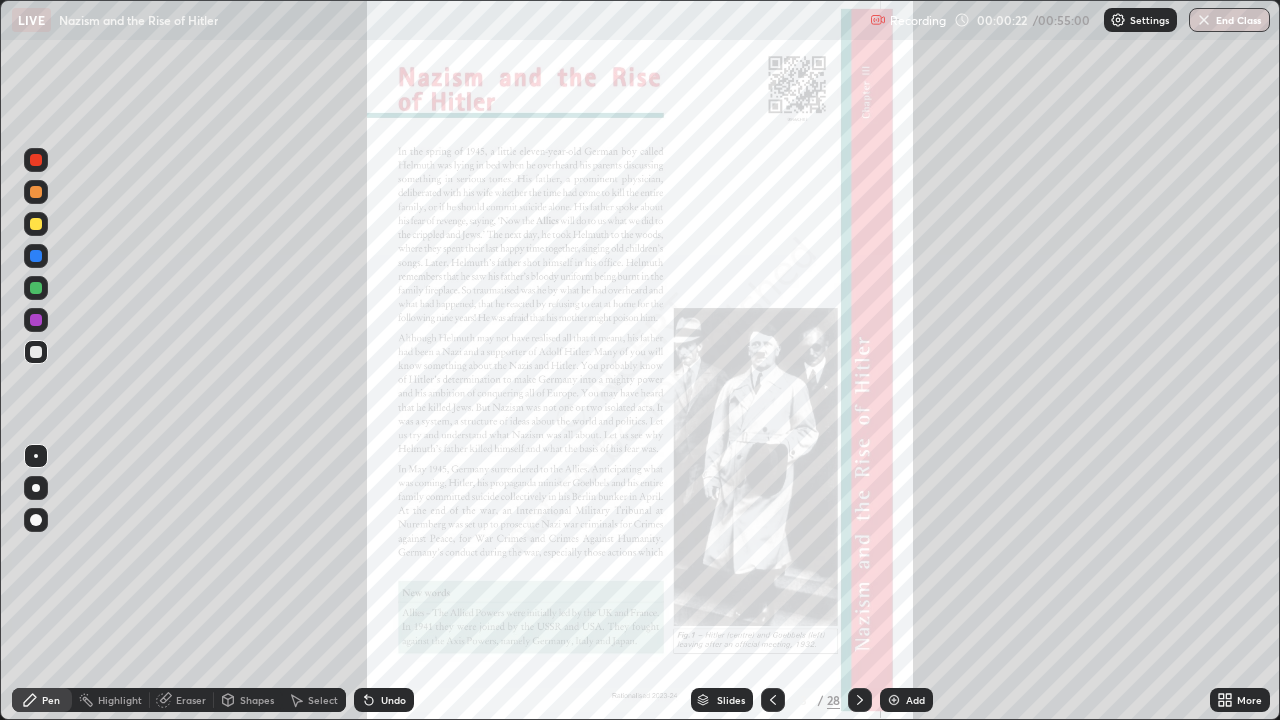 click 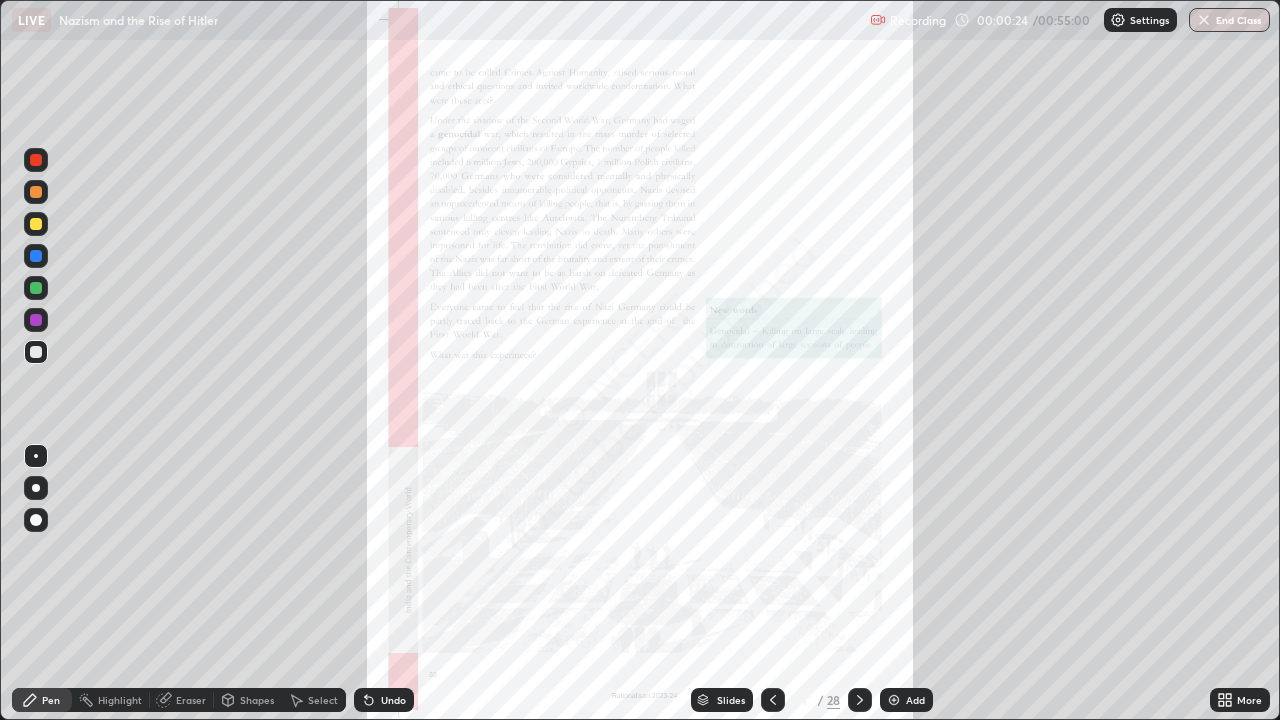 click 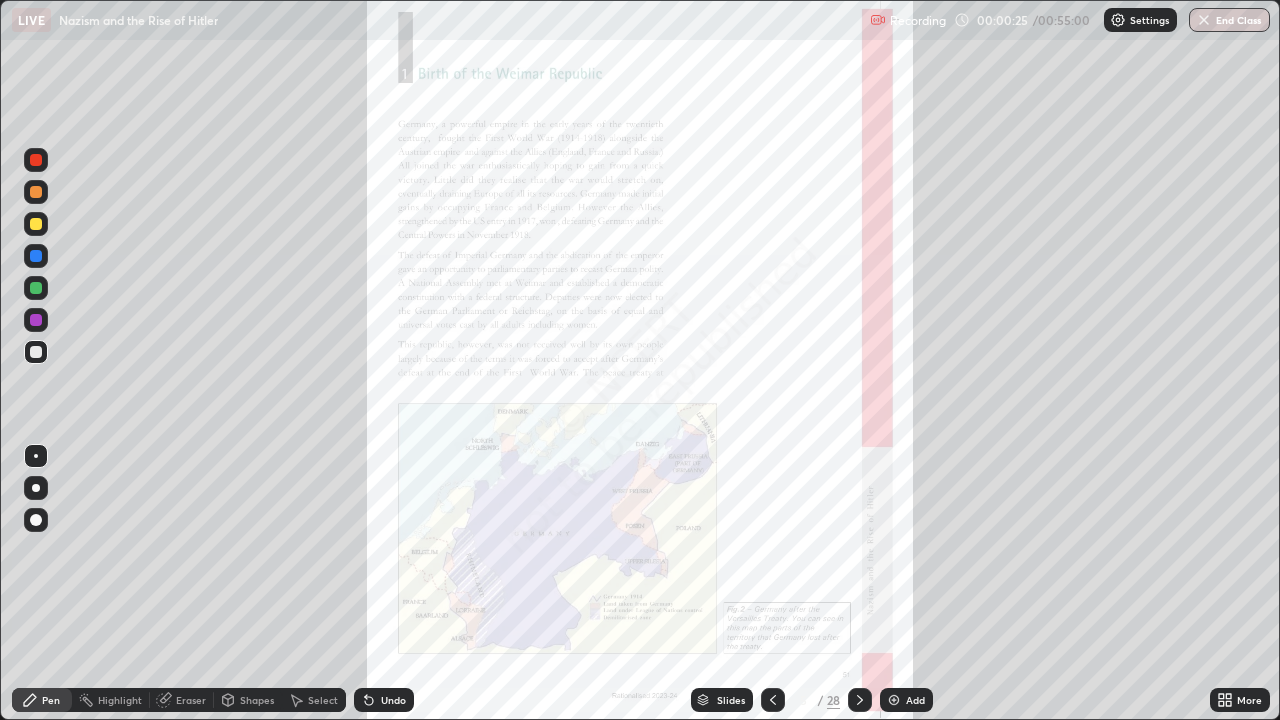 click 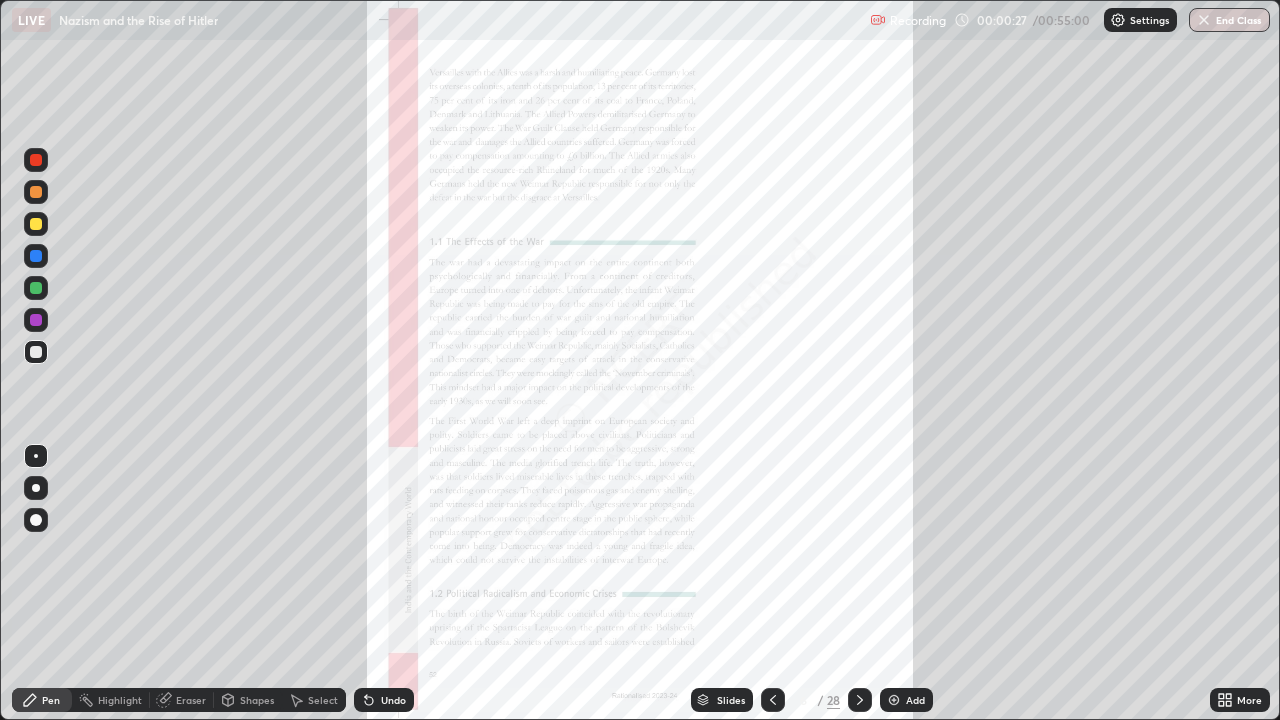 click at bounding box center (860, 700) 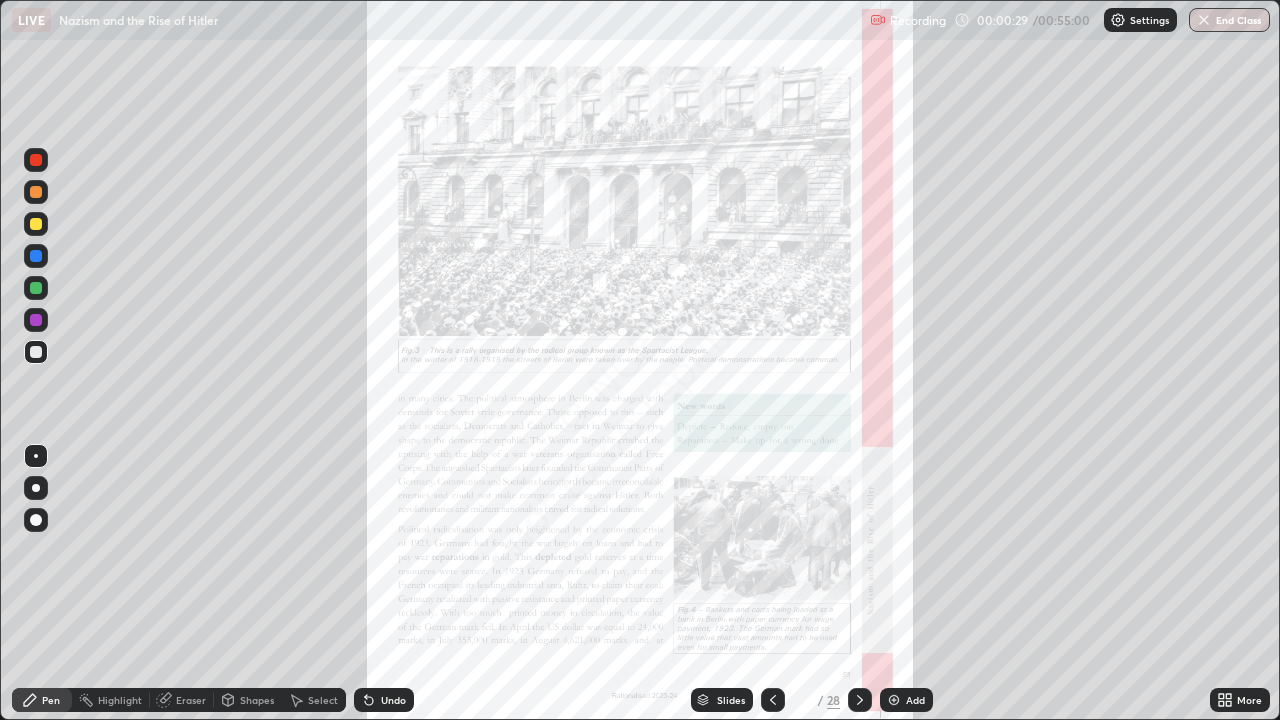 click 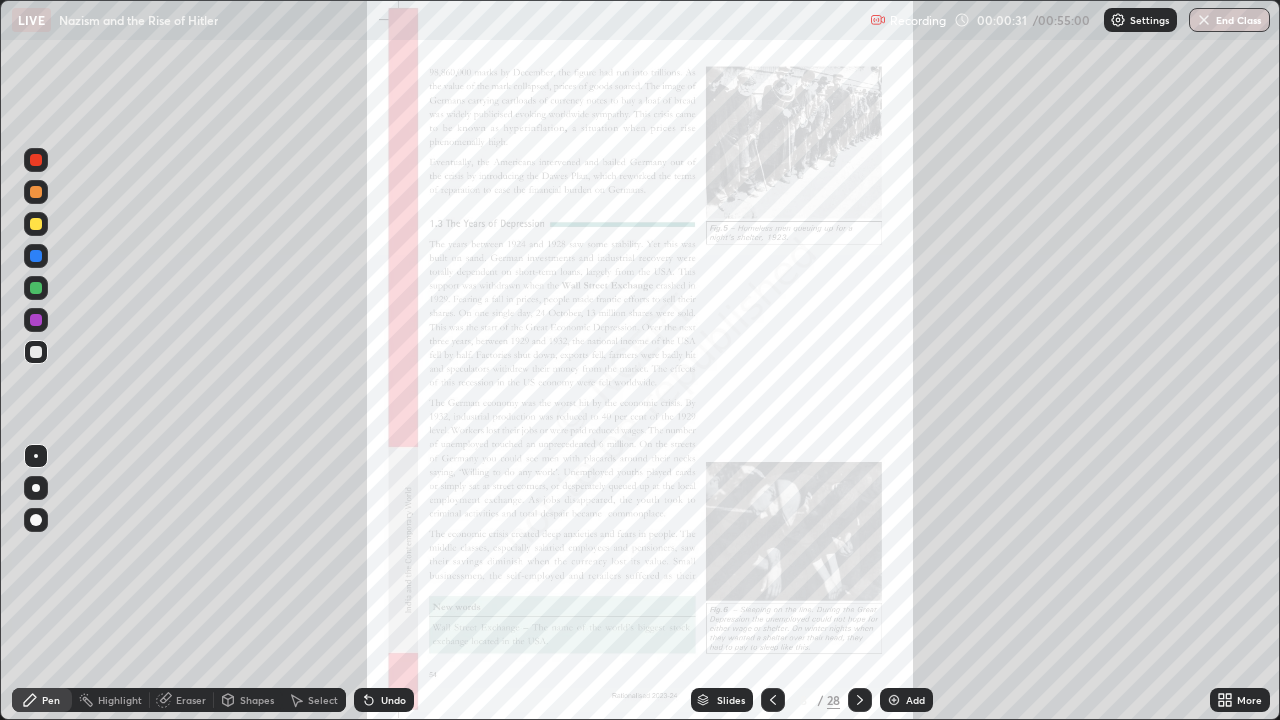 click 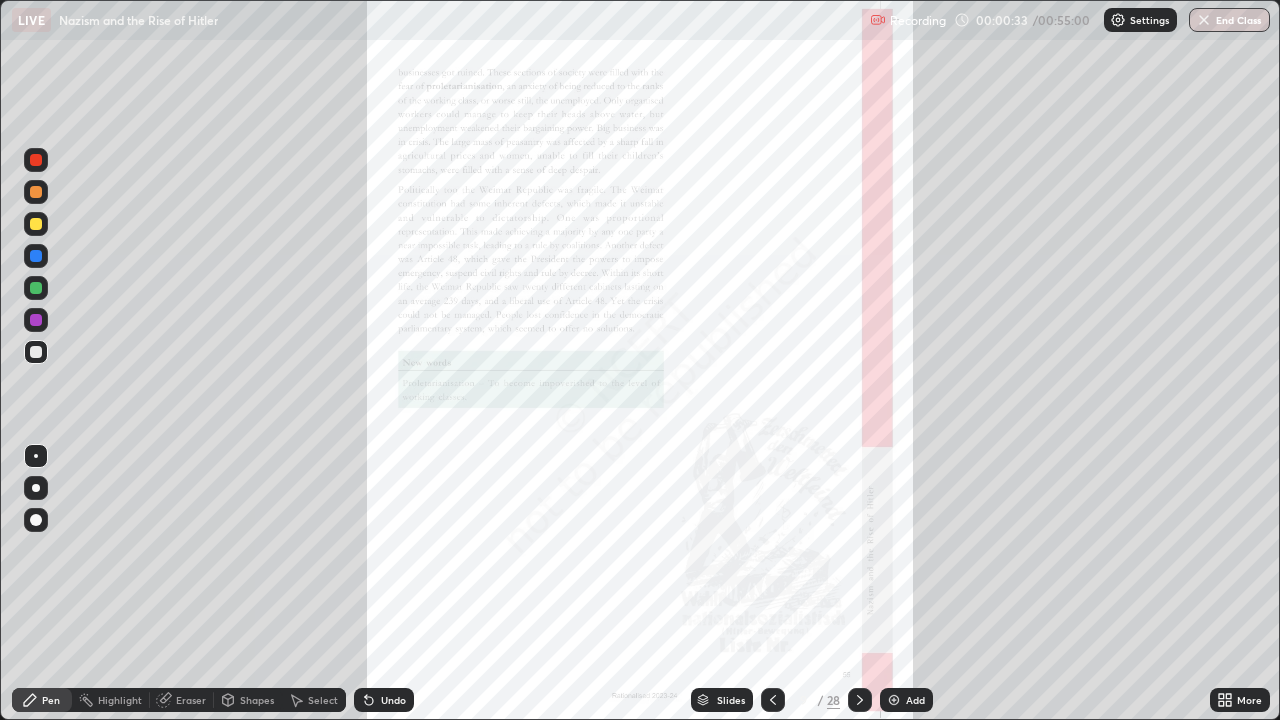 click 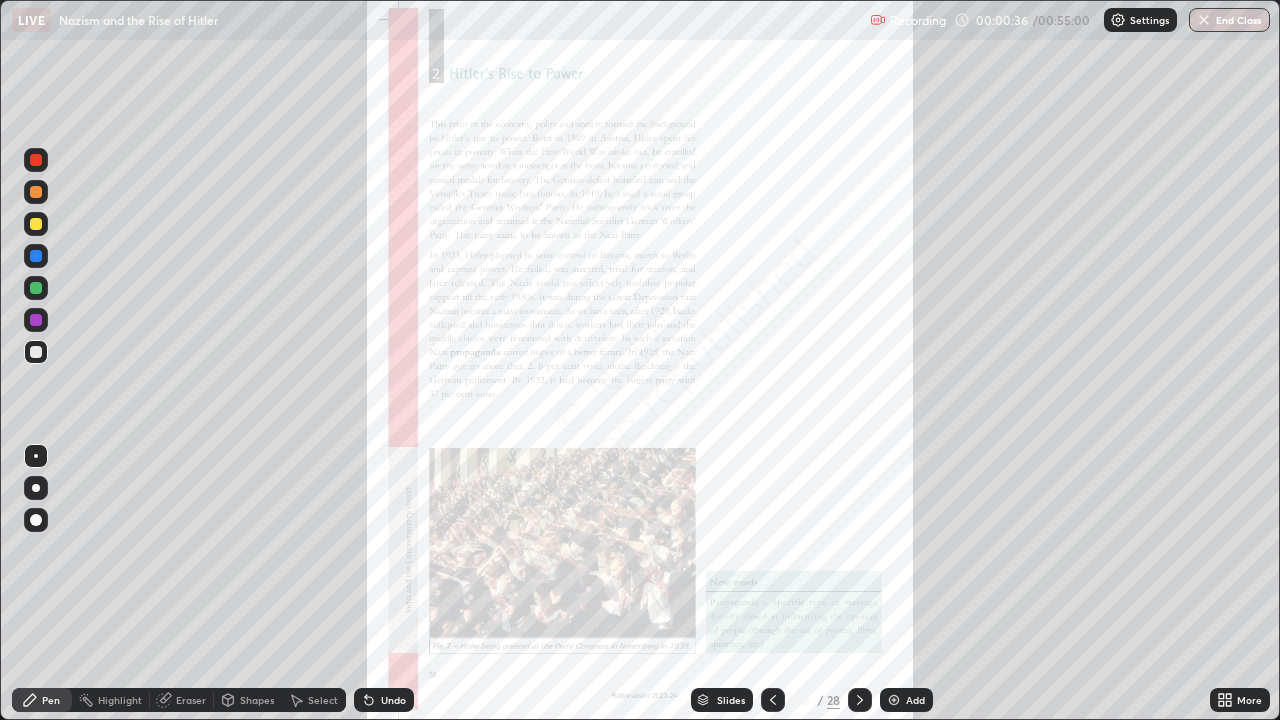 click 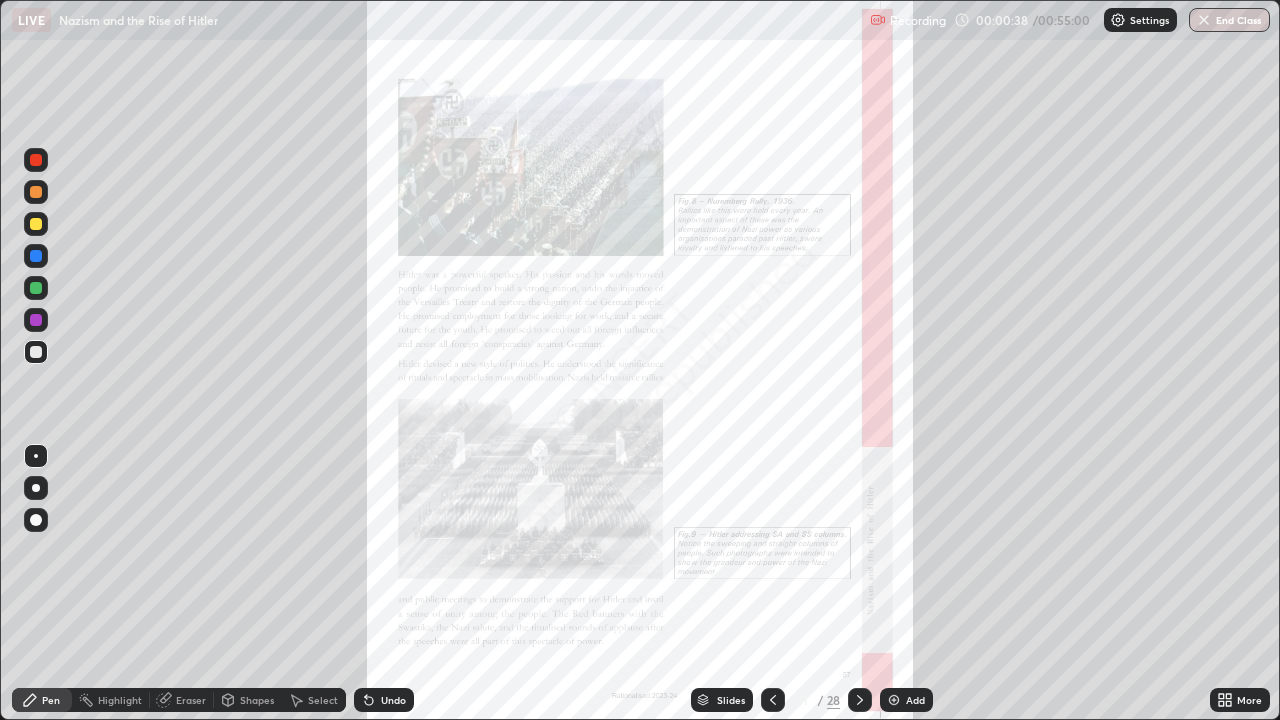 click 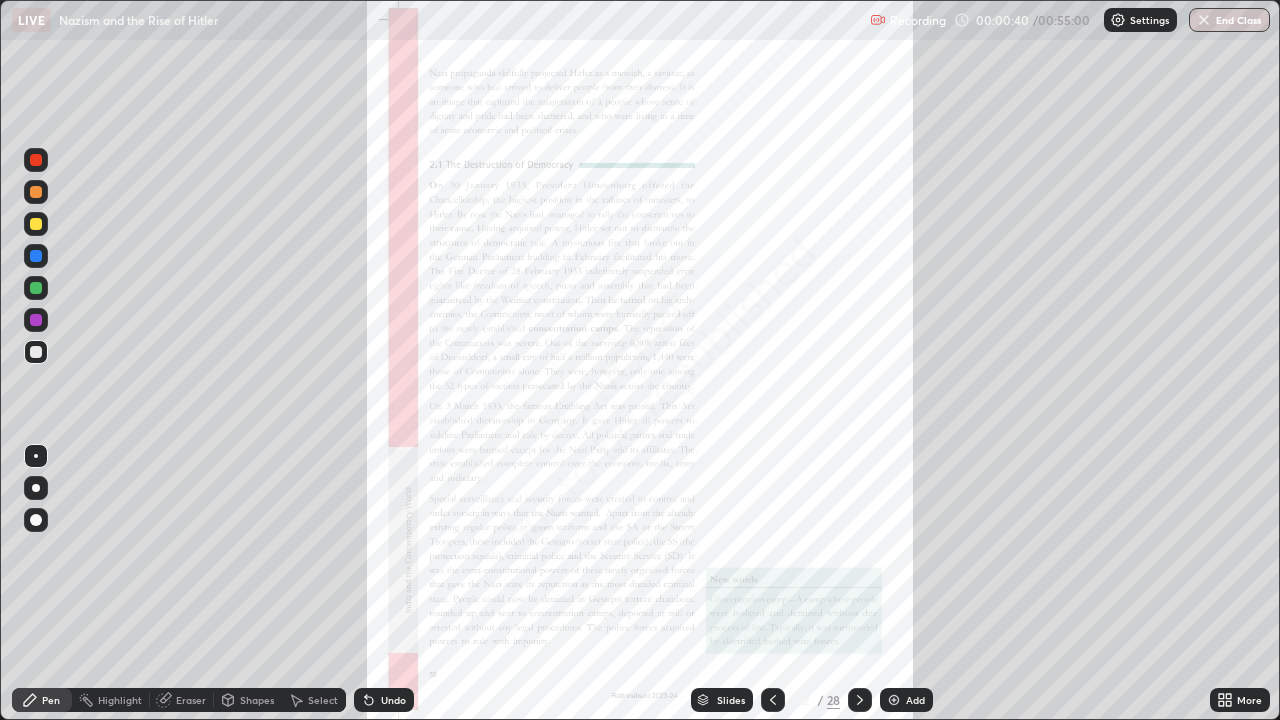 click 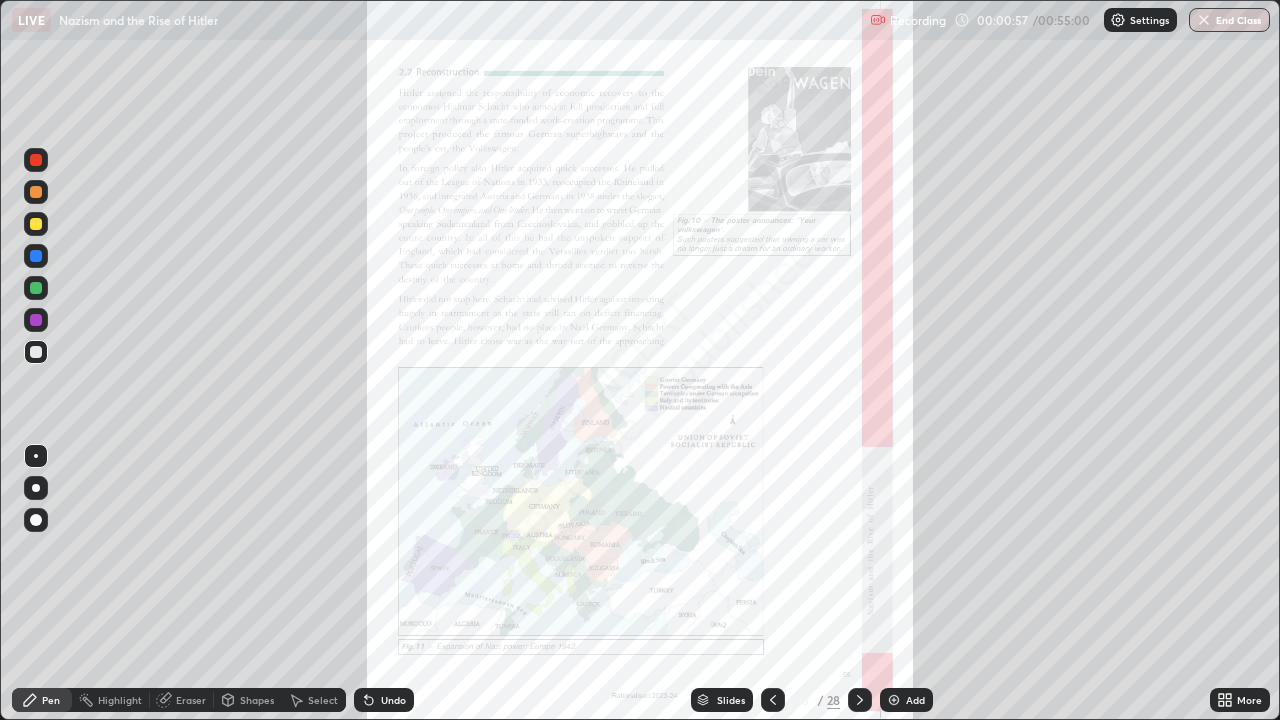 click at bounding box center [773, 700] 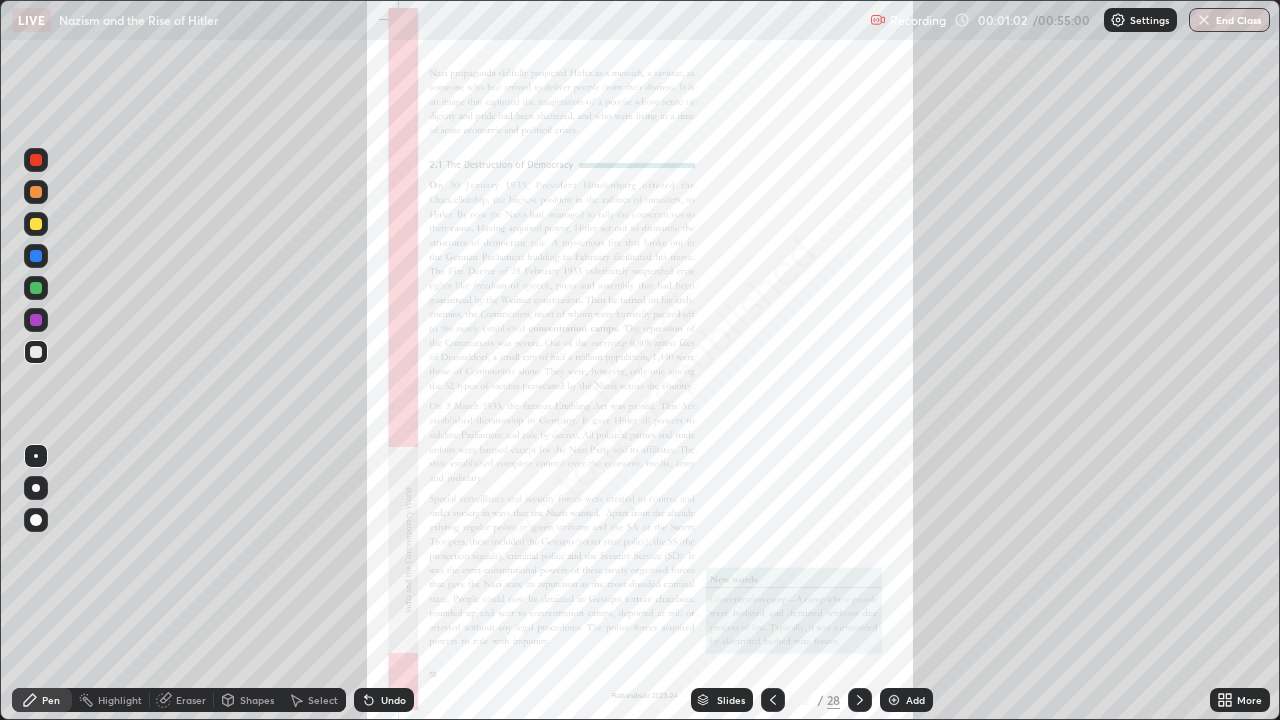 click at bounding box center [36, 288] 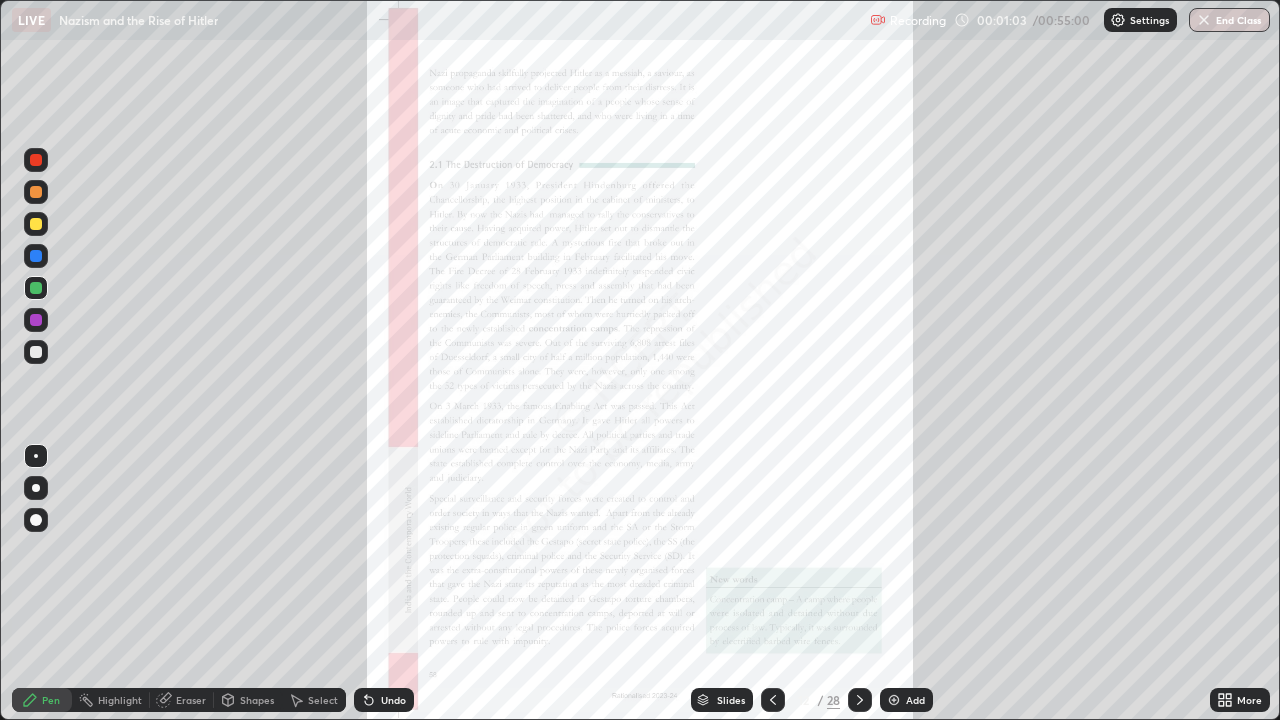 click at bounding box center (36, 320) 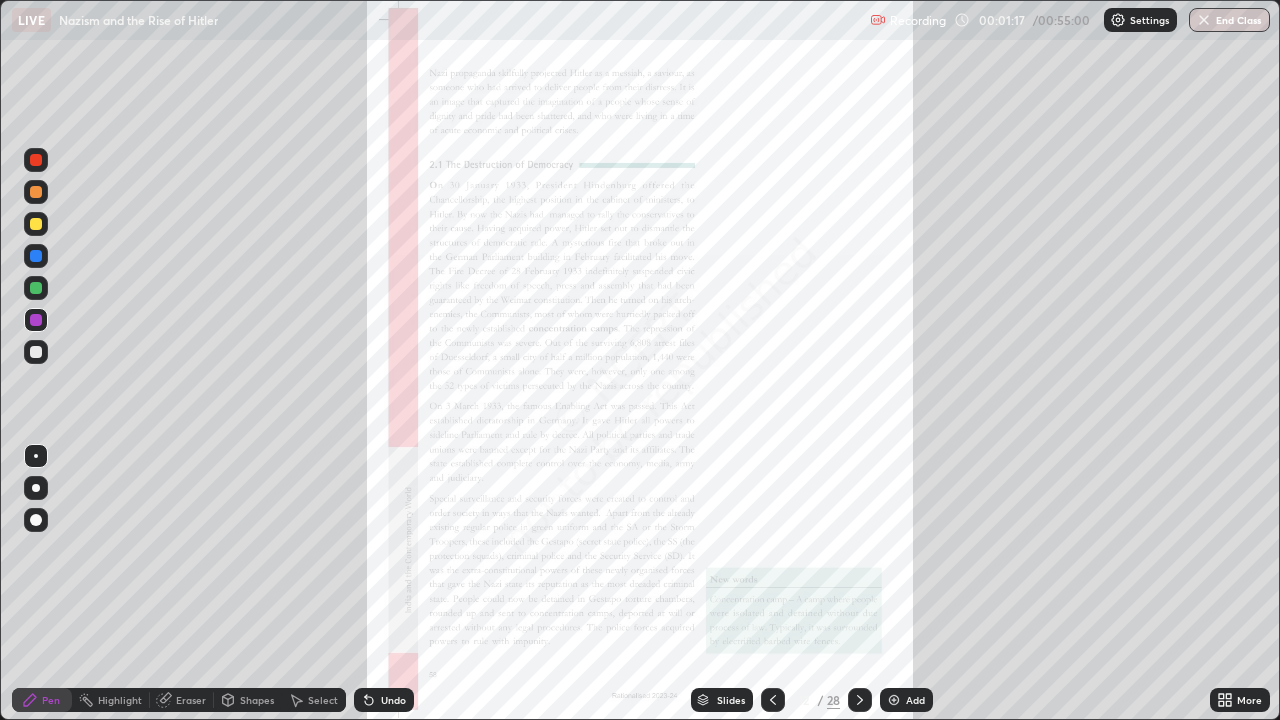 click 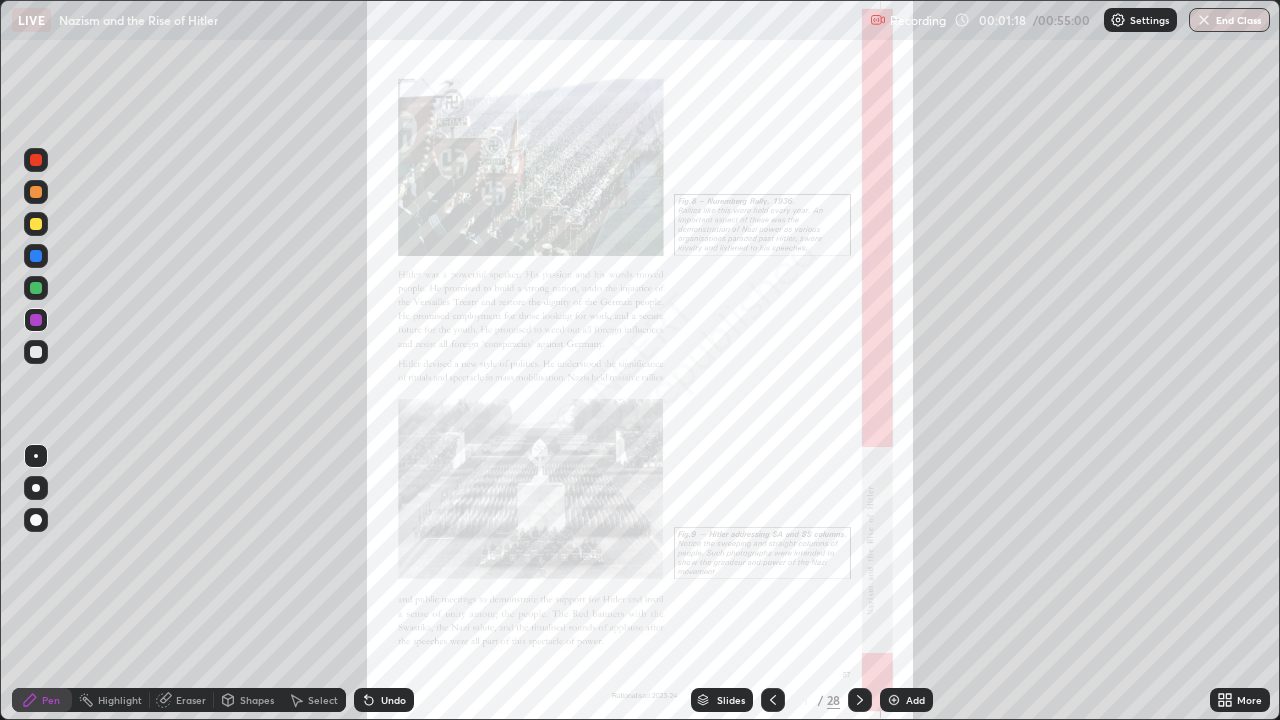 click at bounding box center [773, 700] 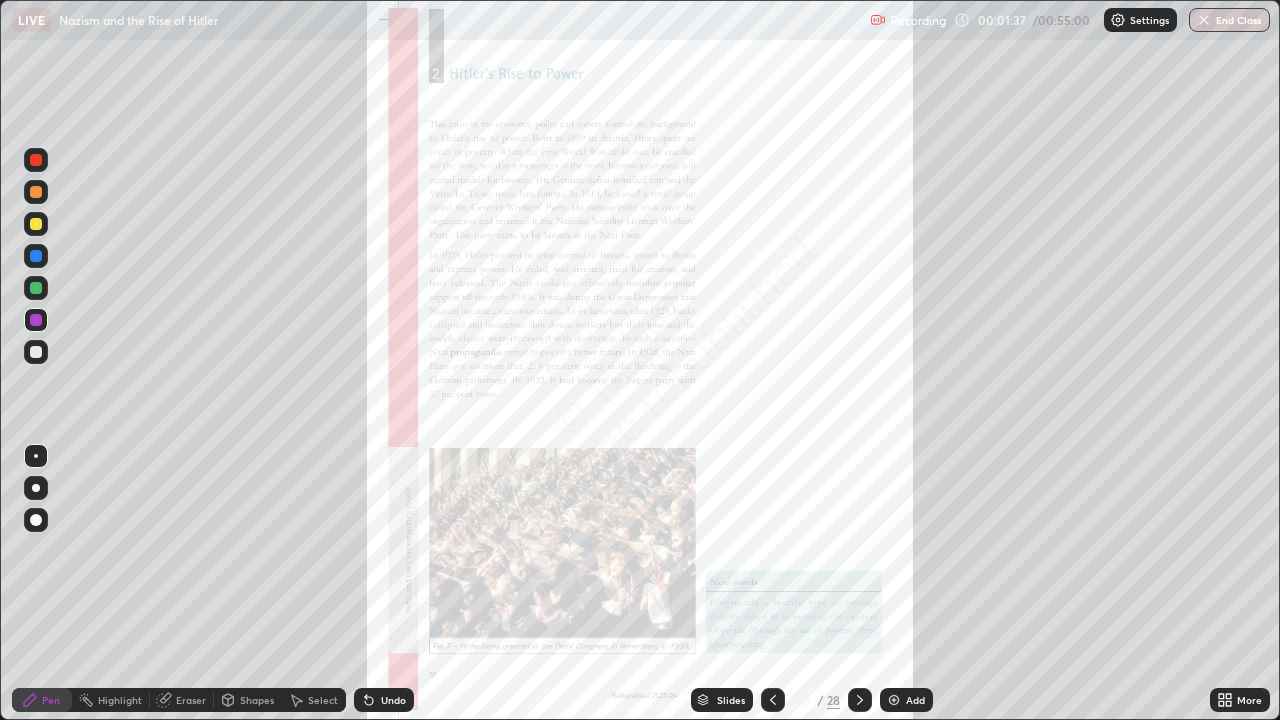 click 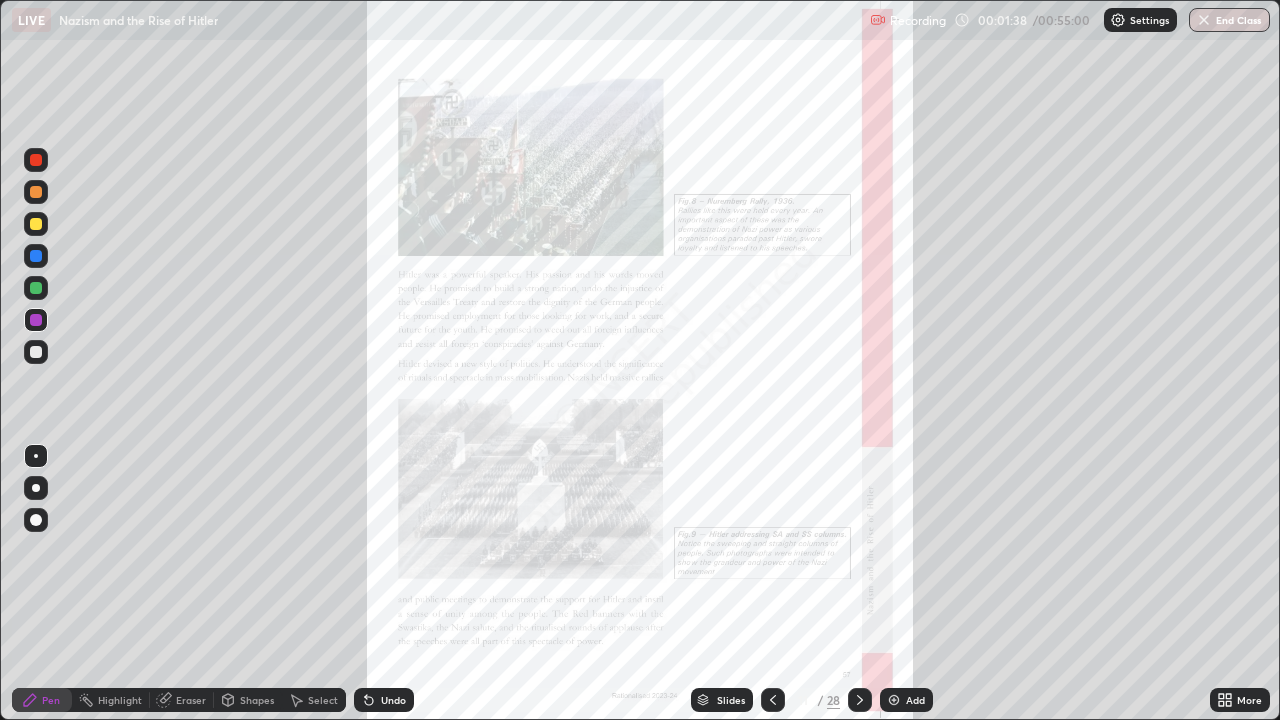 click 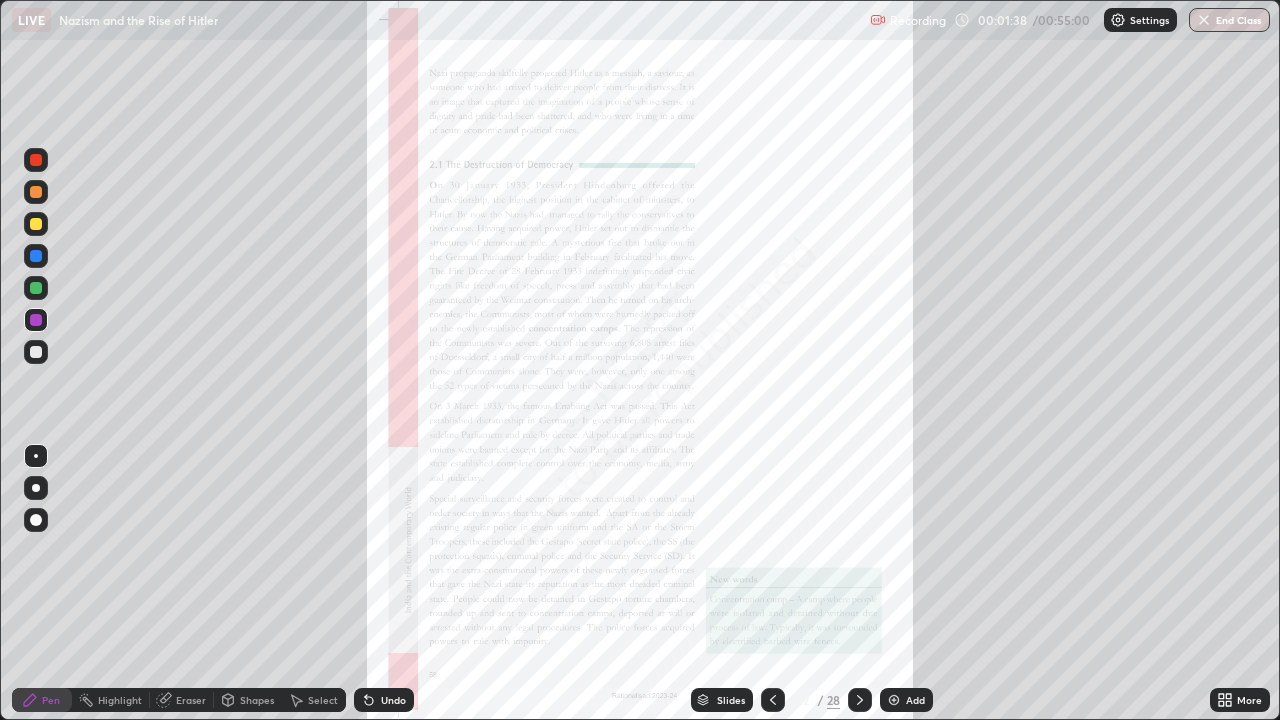 click 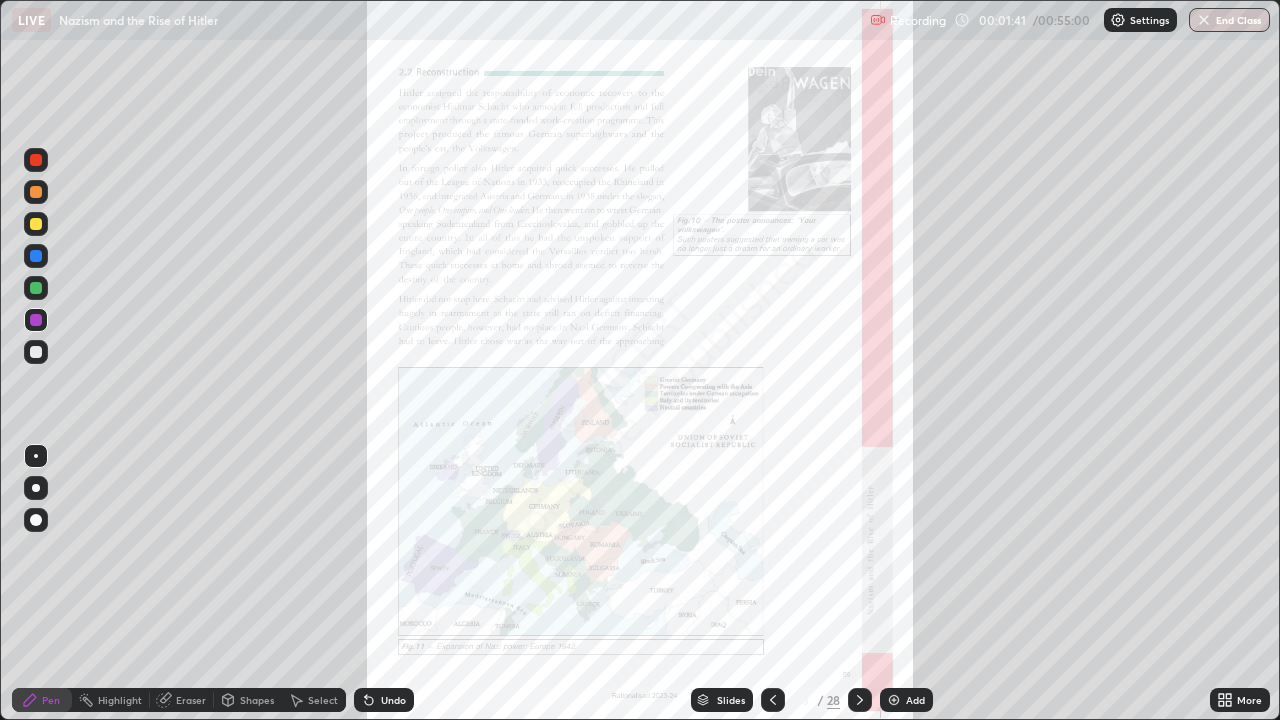 click 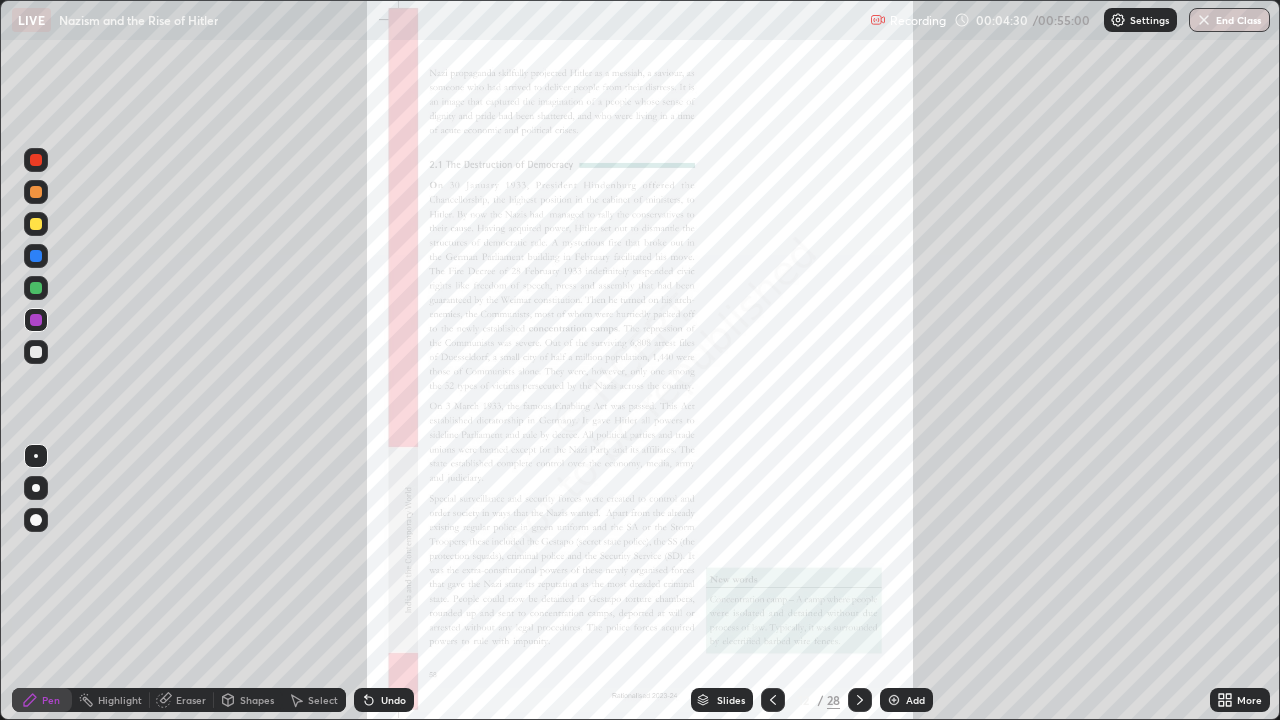 click 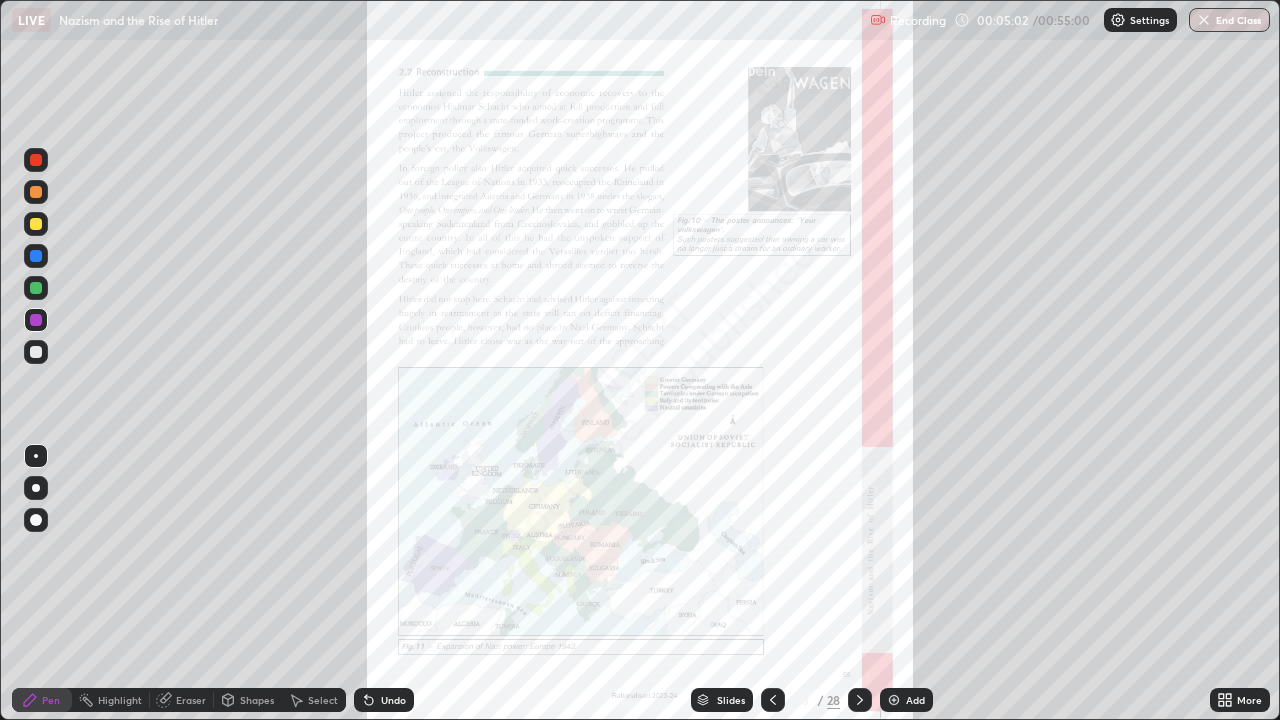 click at bounding box center (36, 224) 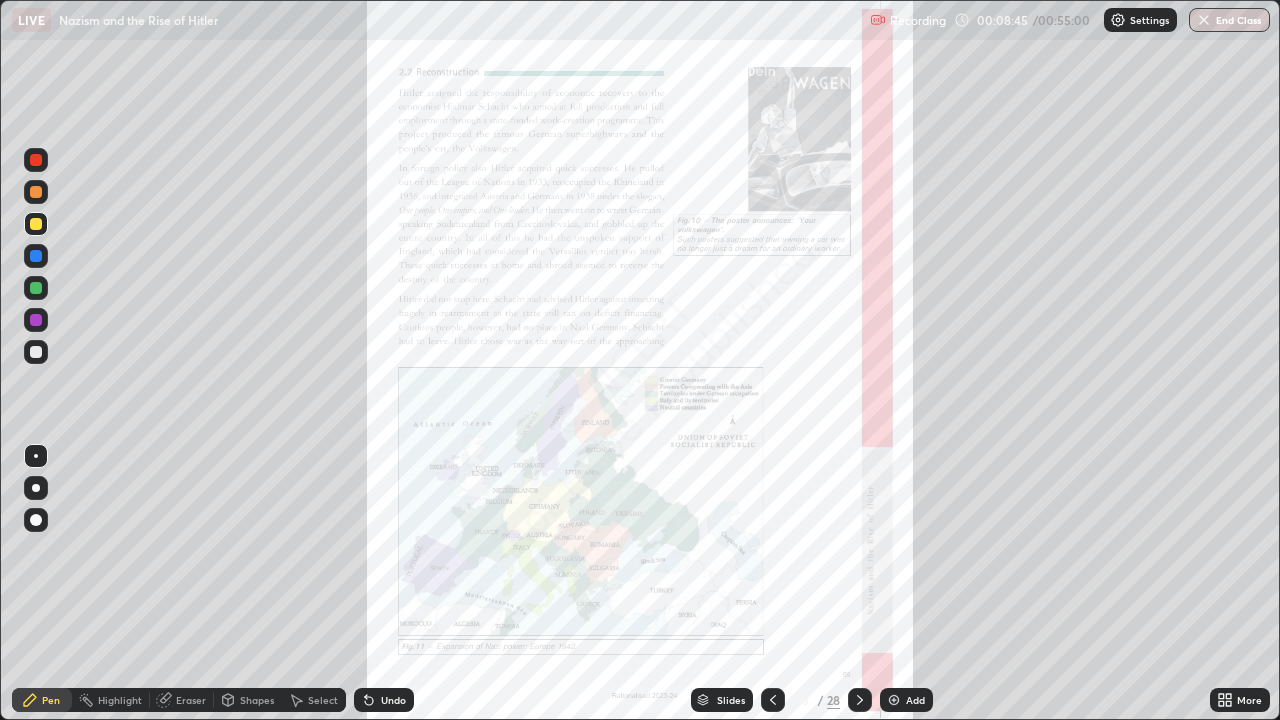 click at bounding box center [36, 288] 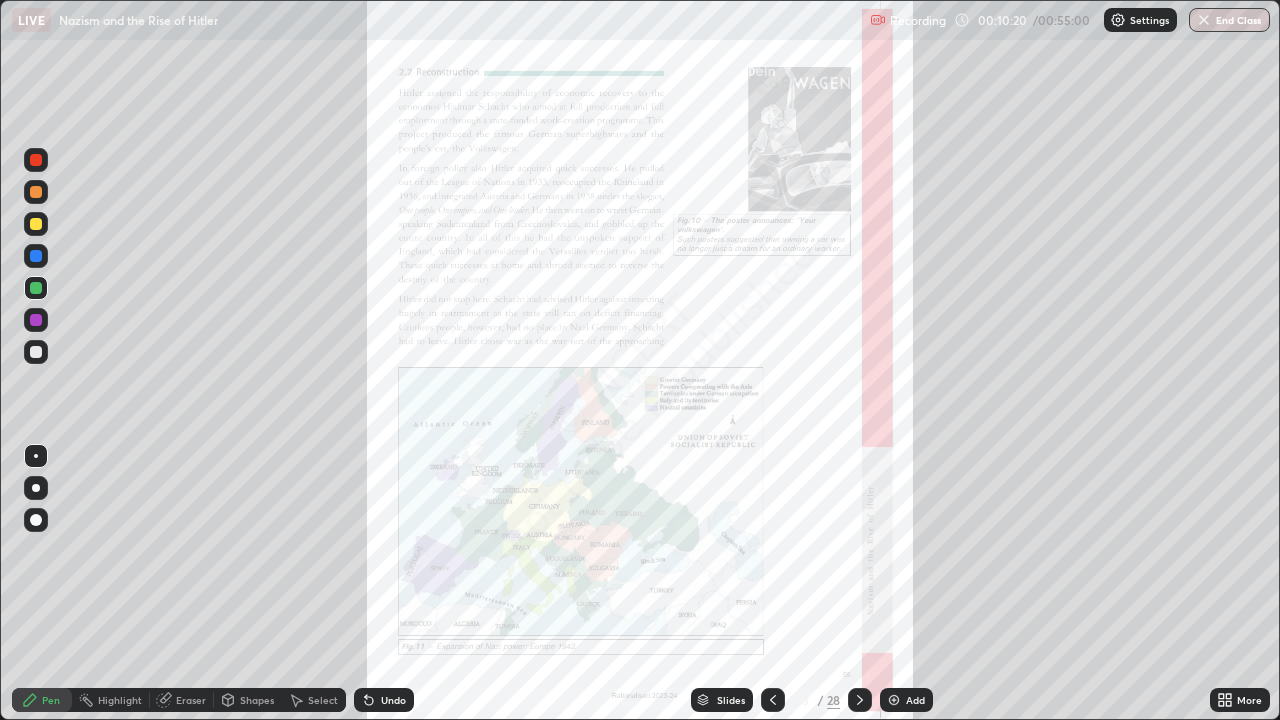 click on "Eraser" at bounding box center [191, 700] 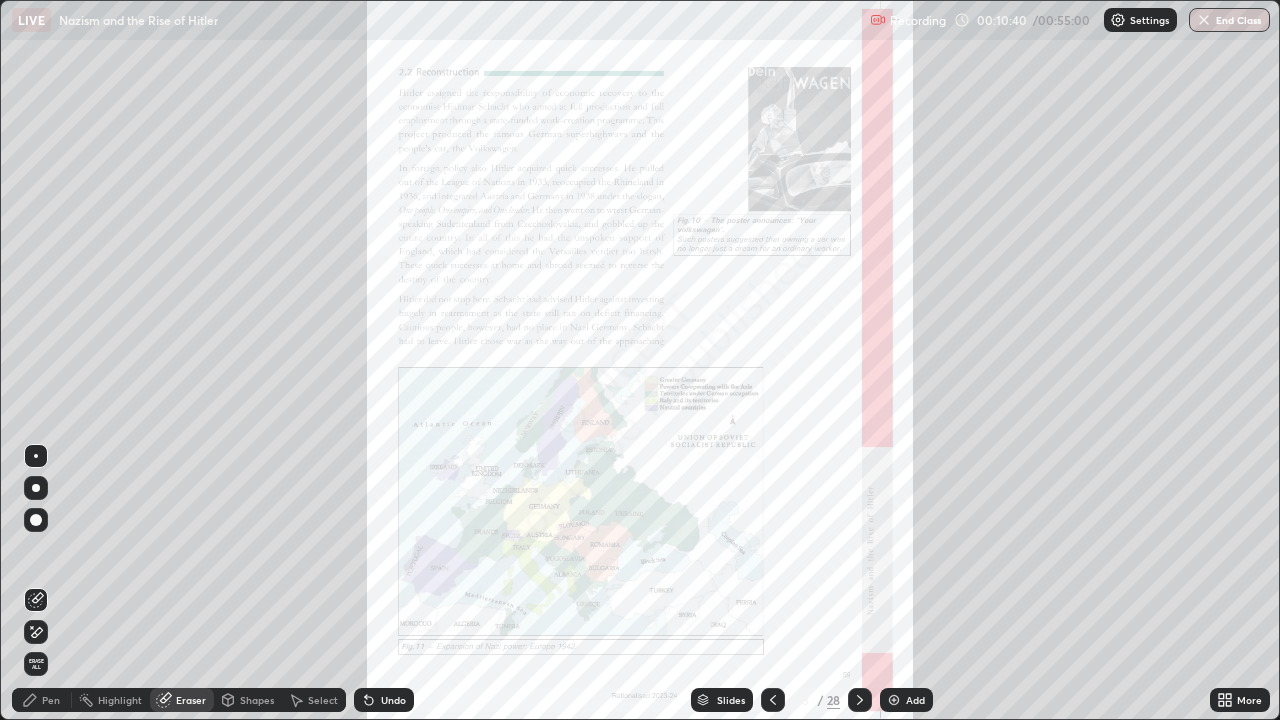 click on "Pen" at bounding box center (51, 700) 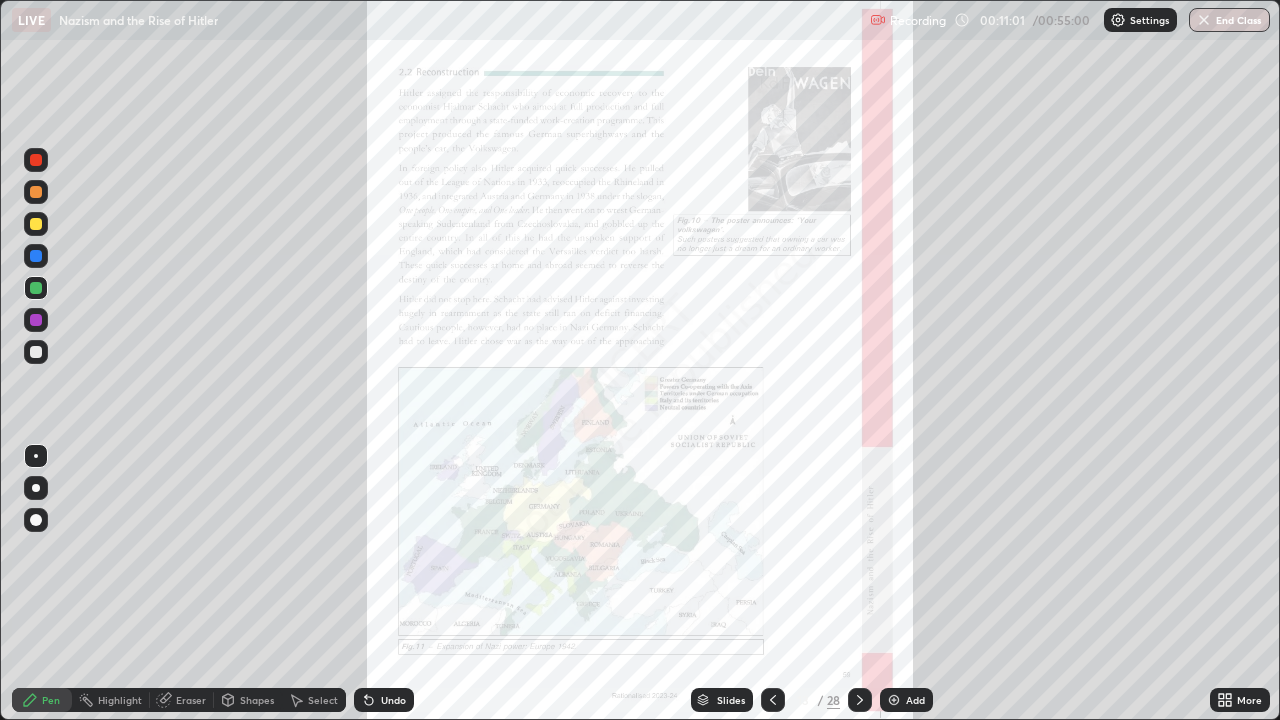 click at bounding box center (36, 160) 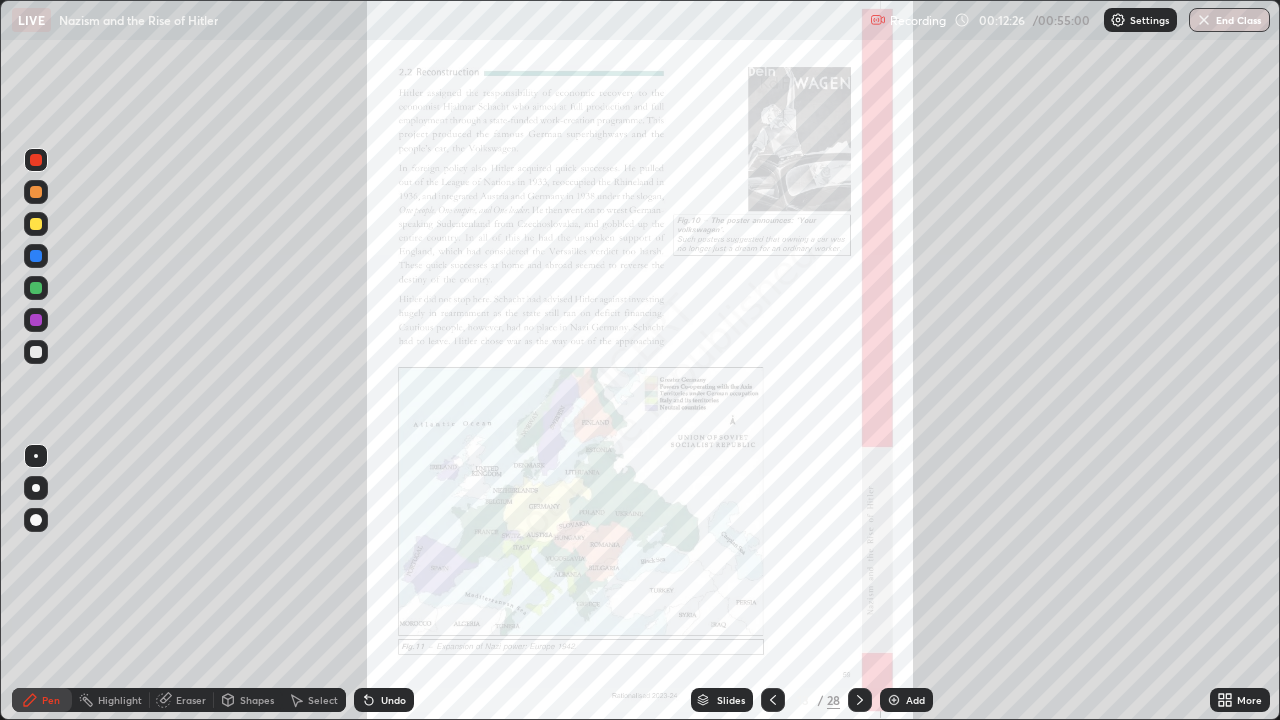 click at bounding box center [36, 224] 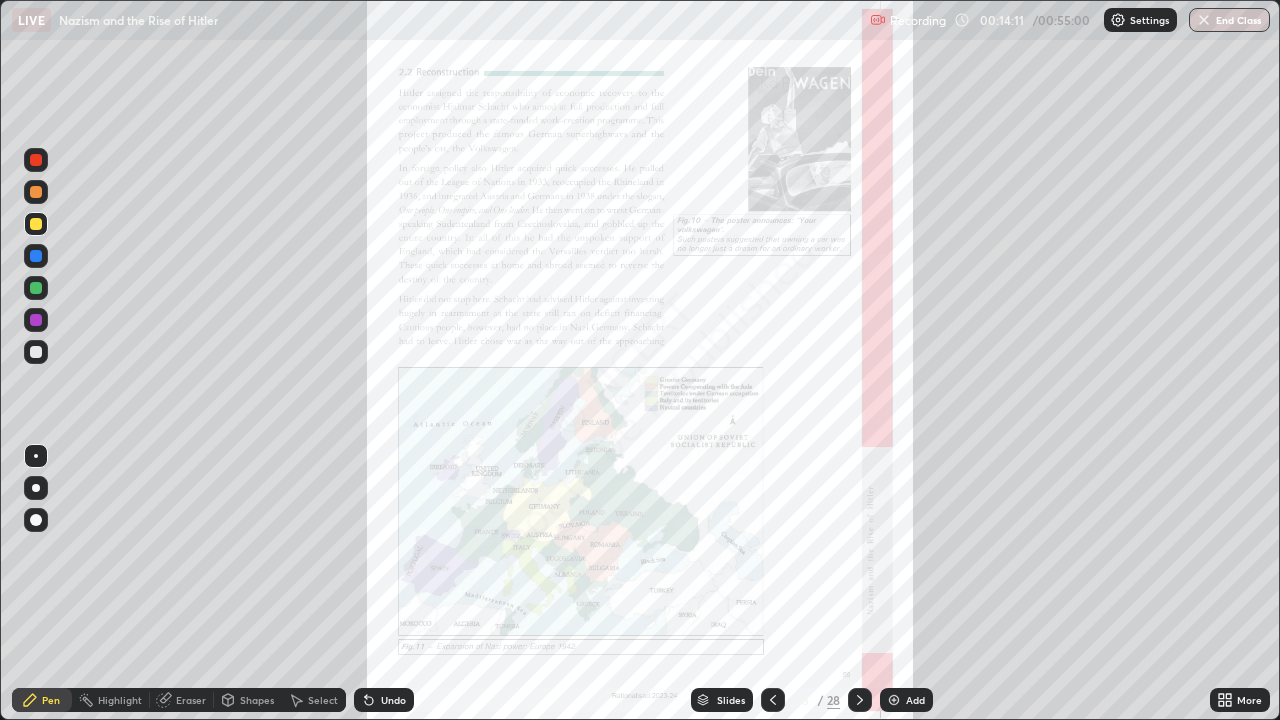 click at bounding box center [36, 288] 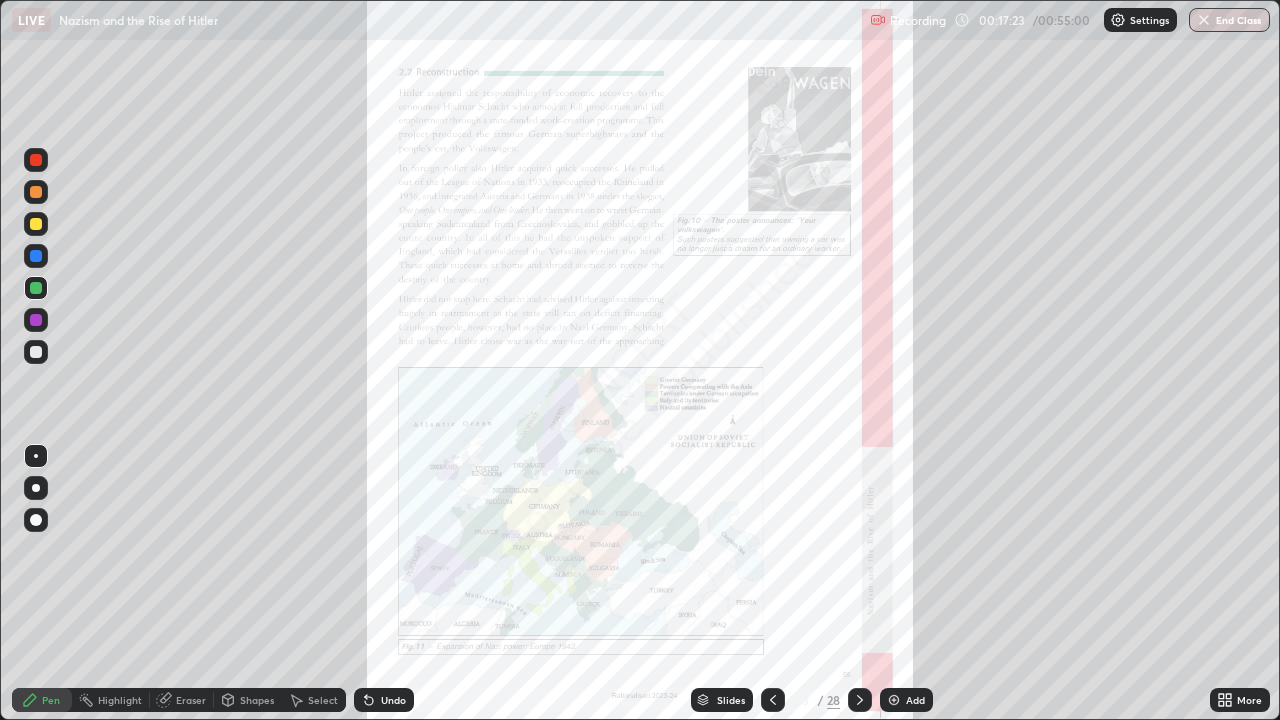 click 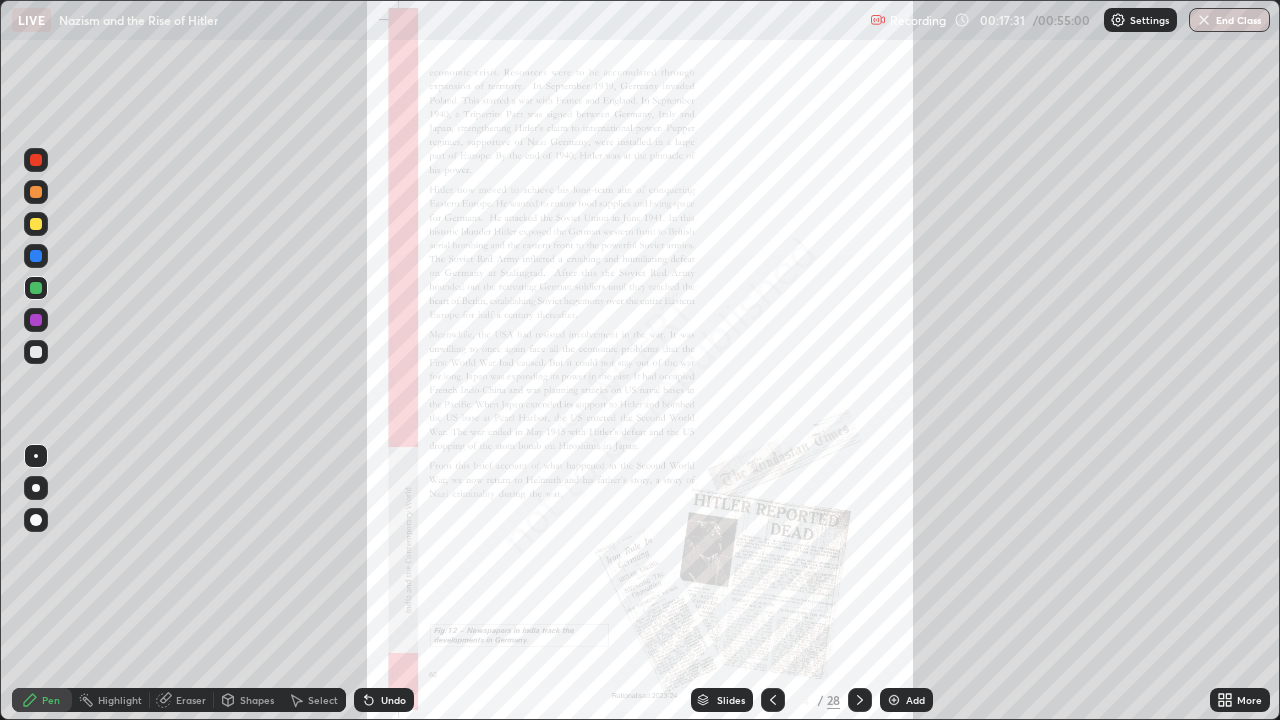 click 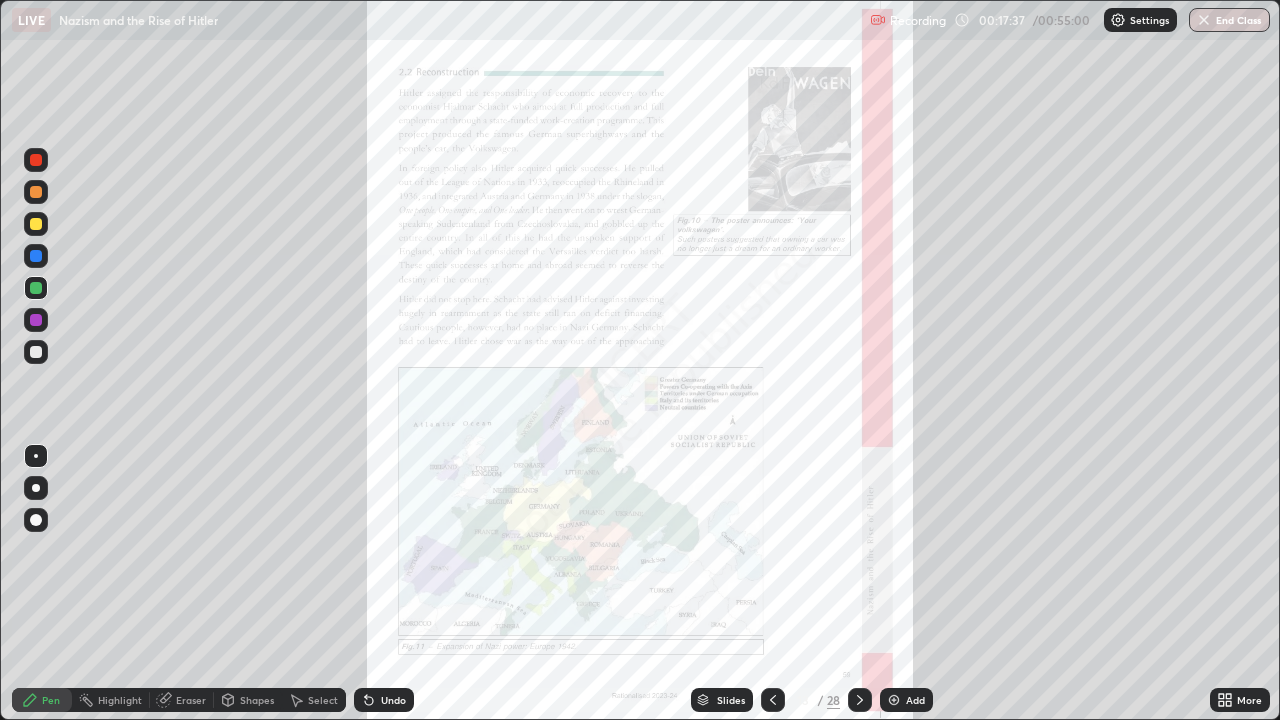 click 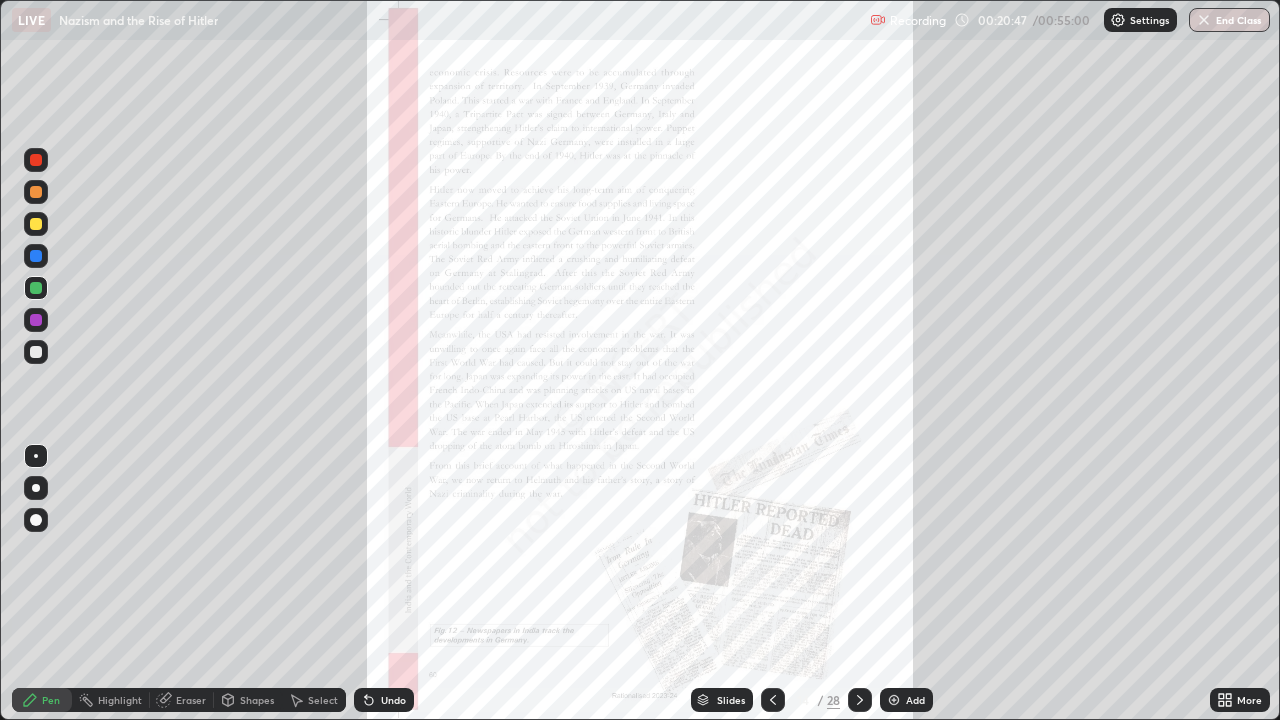 click on "Undo" at bounding box center (384, 700) 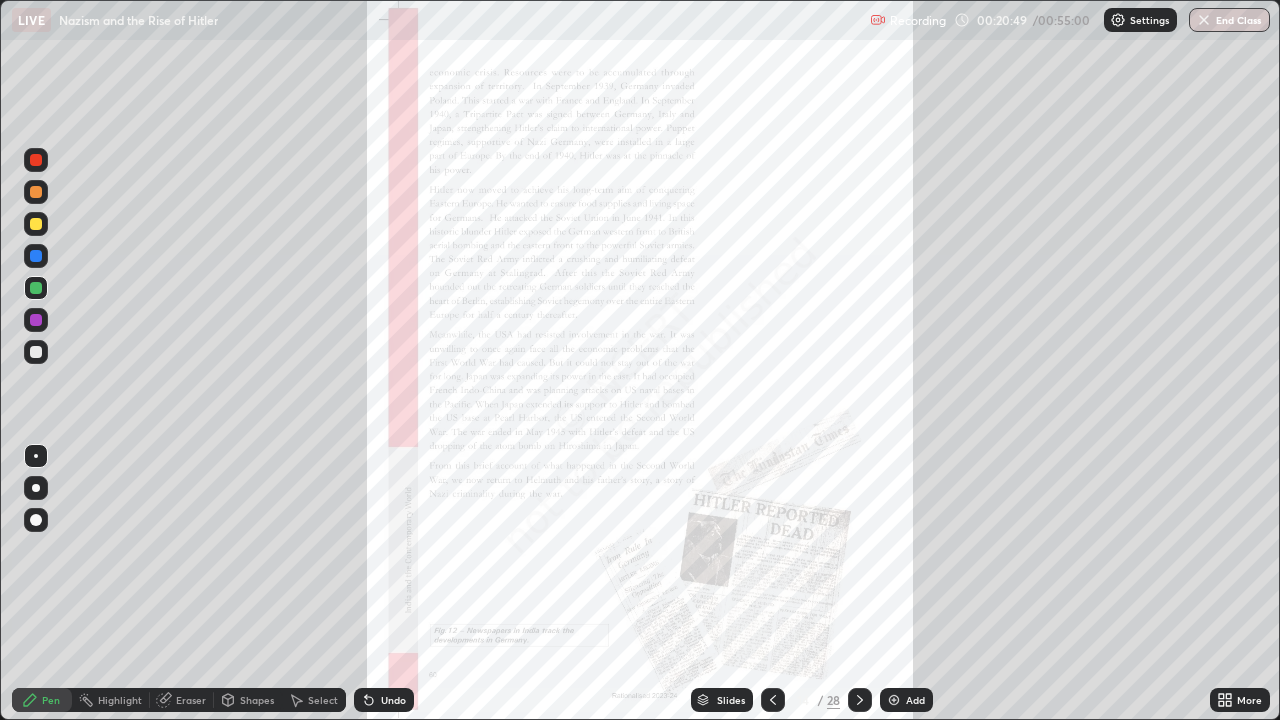 click on "Undo" at bounding box center [393, 700] 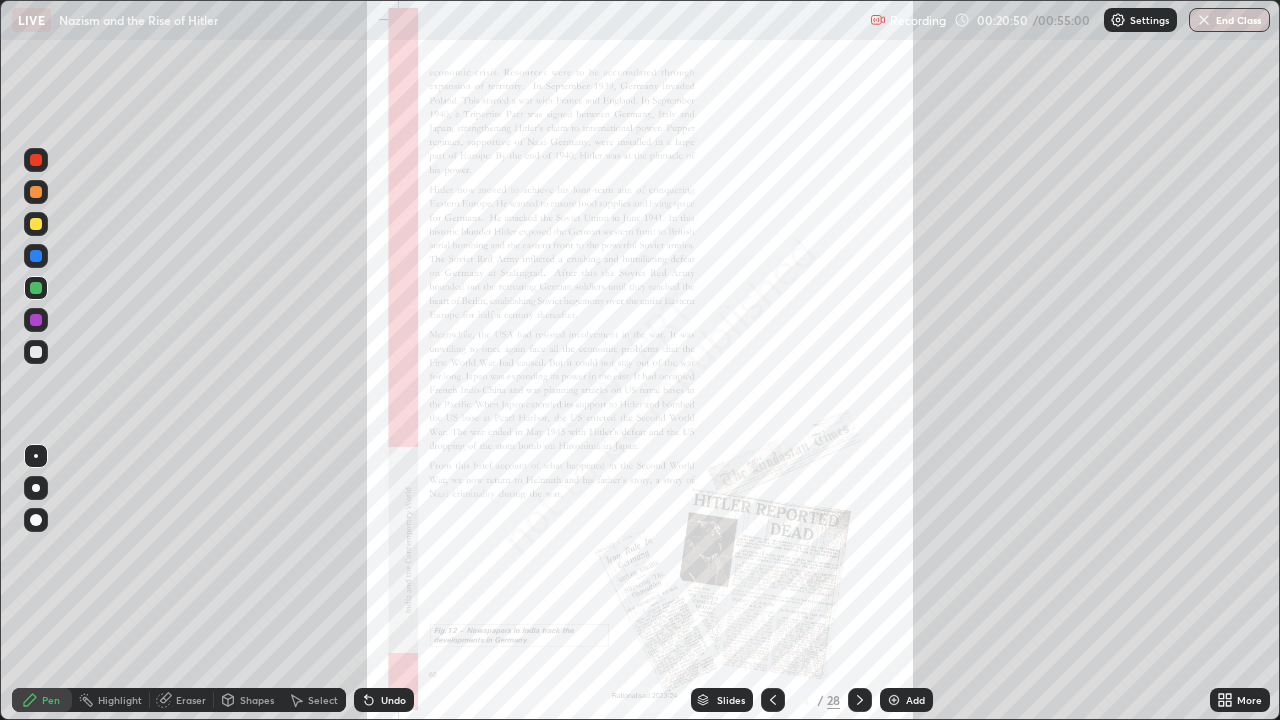 click on "Undo" at bounding box center [393, 700] 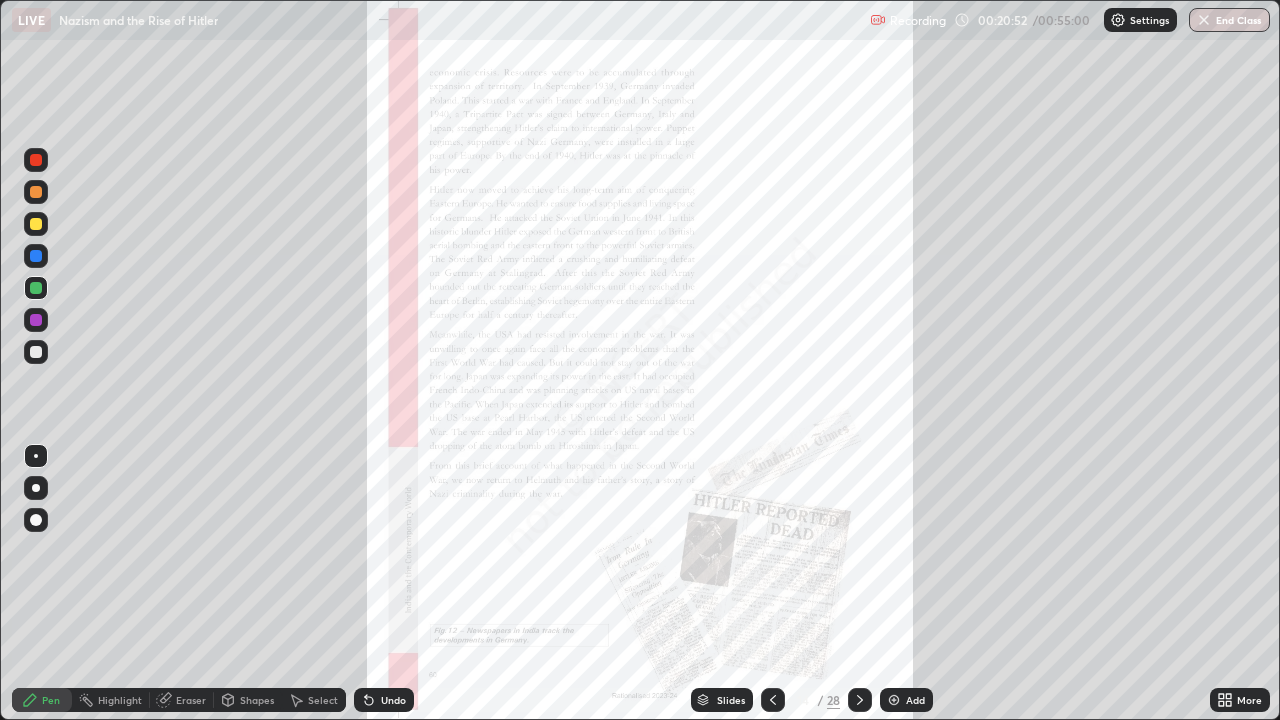 click on "Eraser" at bounding box center [191, 700] 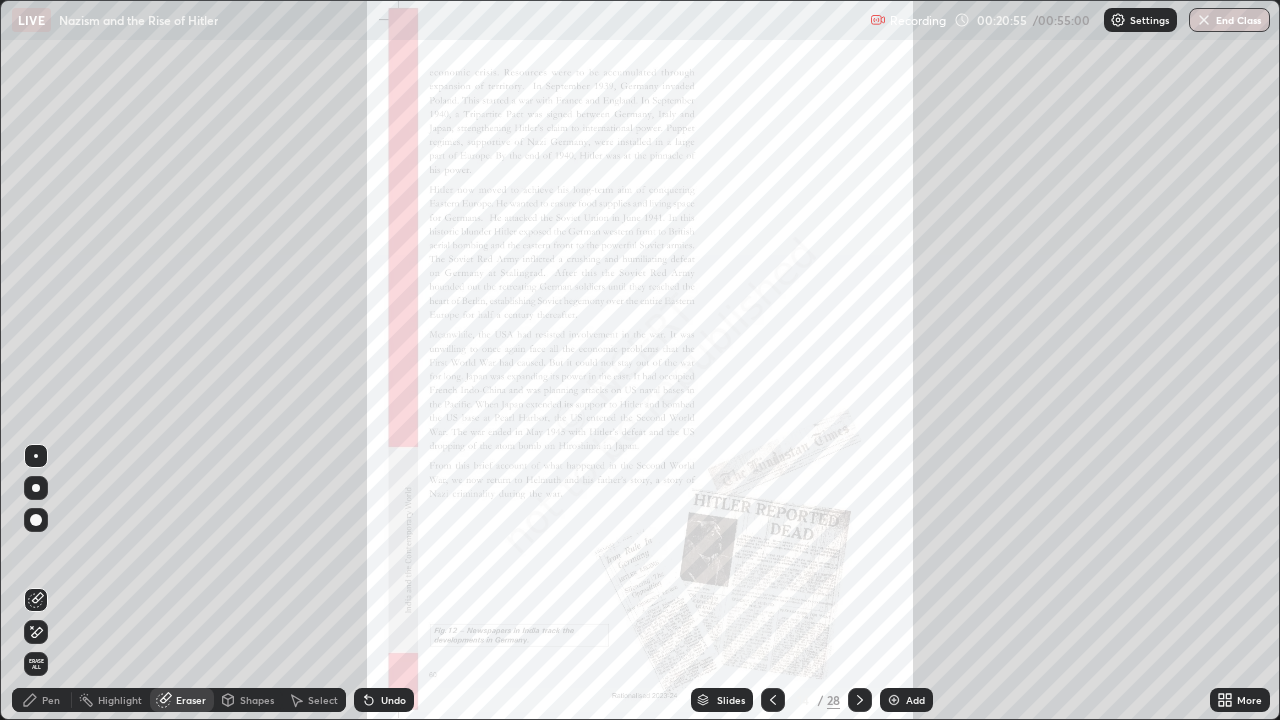 click on "Pen" at bounding box center [42, 700] 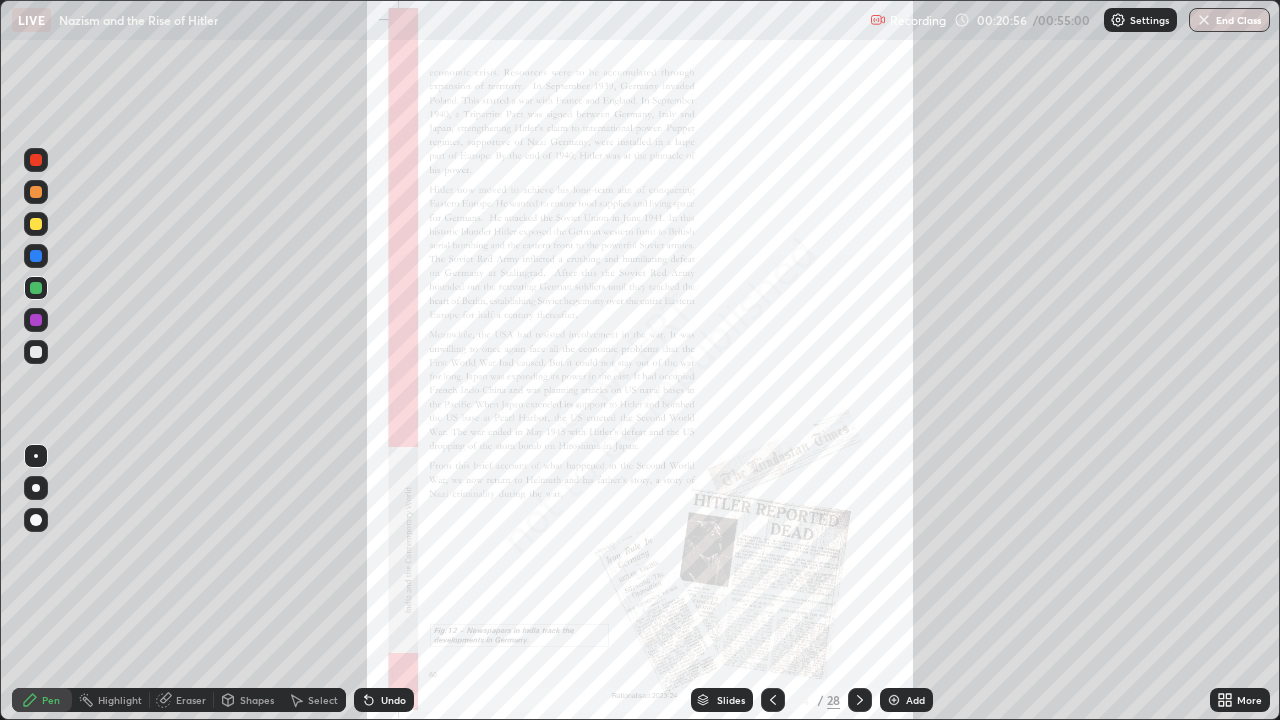 click at bounding box center [36, 160] 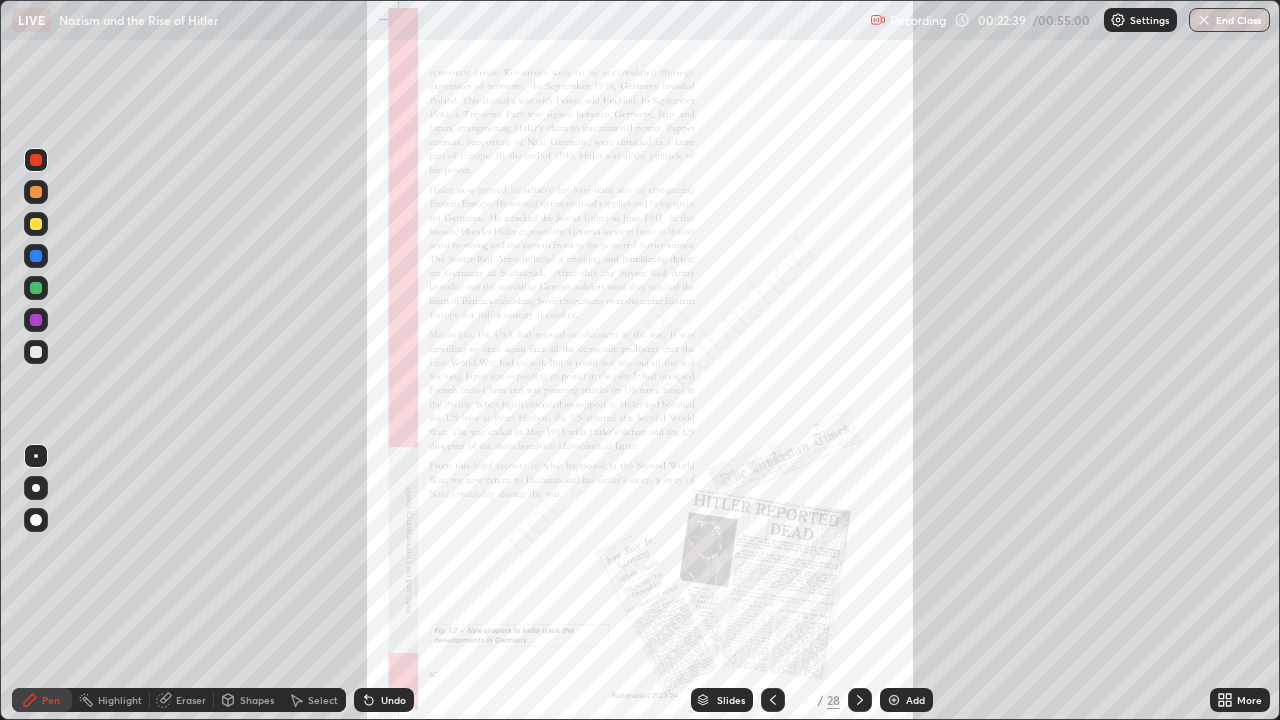 click on "Undo" at bounding box center (393, 700) 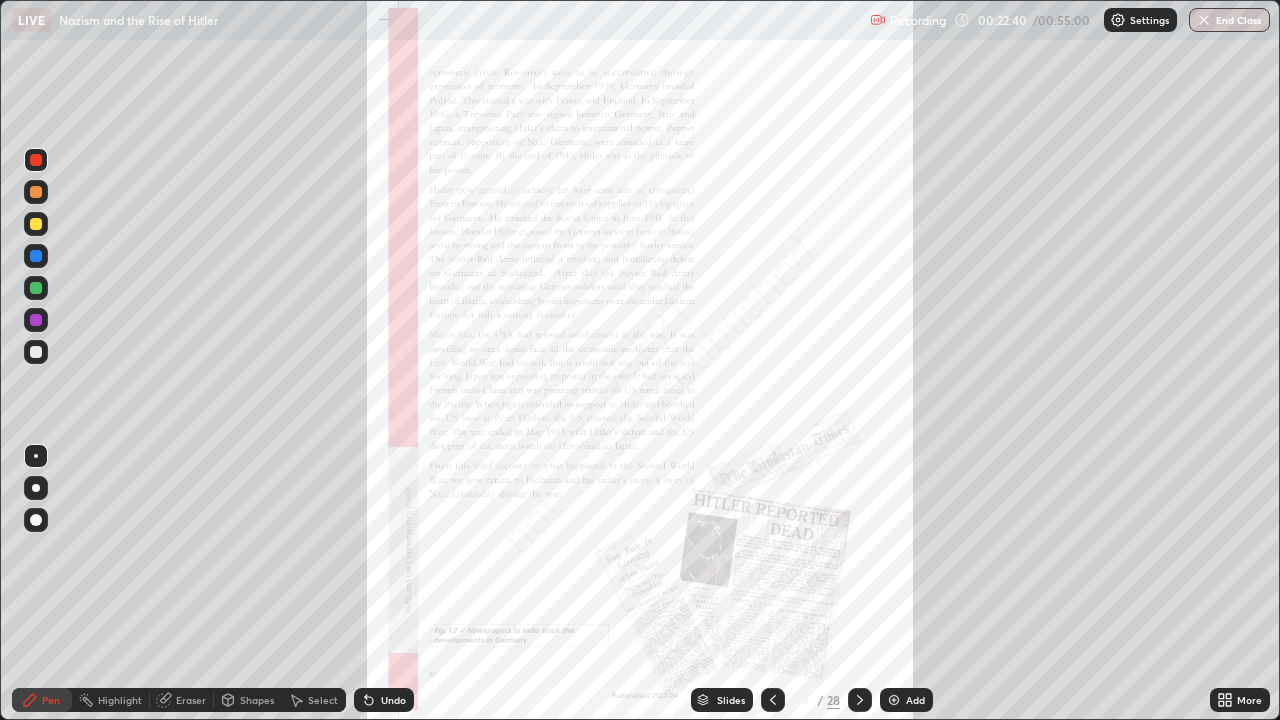 click on "Undo" at bounding box center [384, 700] 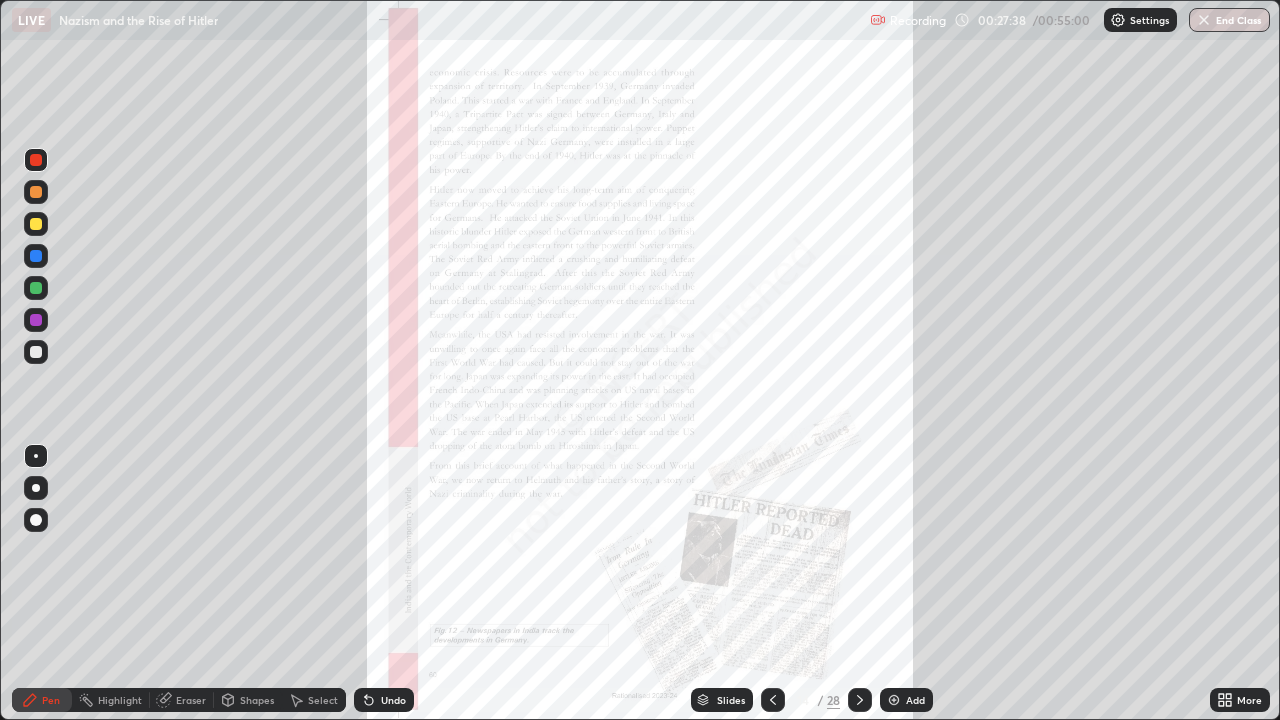 click at bounding box center [860, 700] 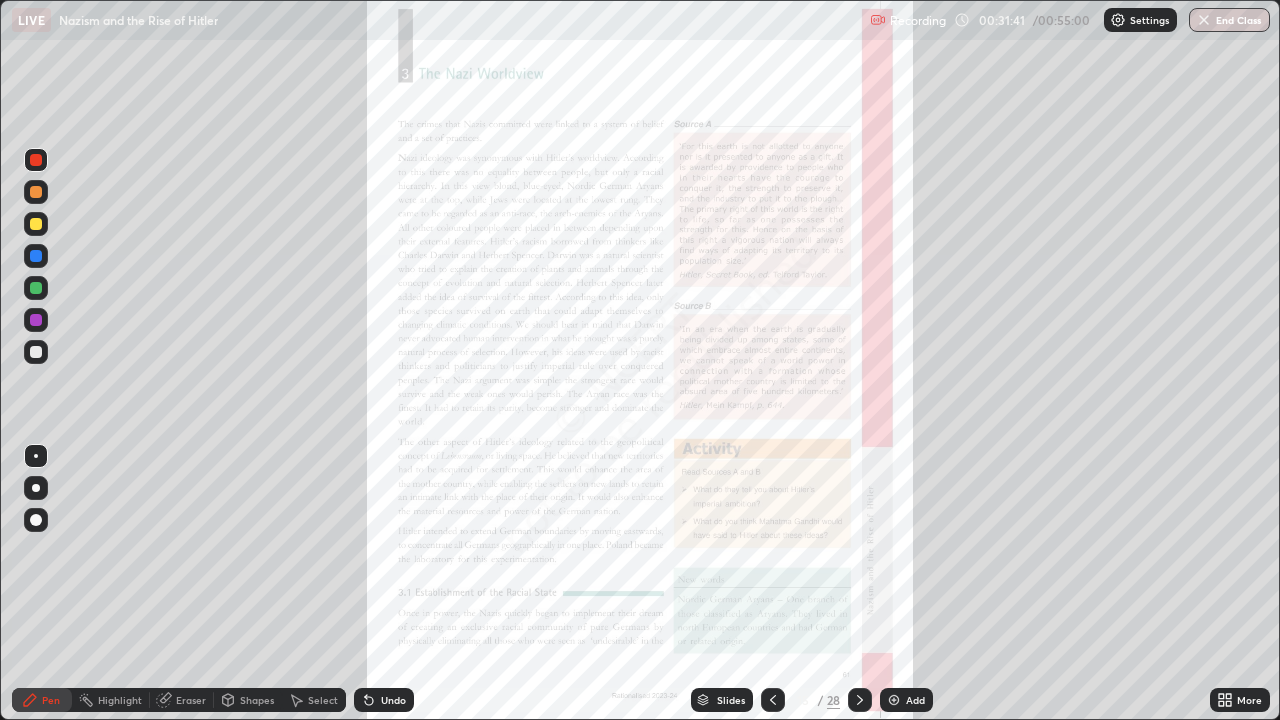 click at bounding box center (36, 192) 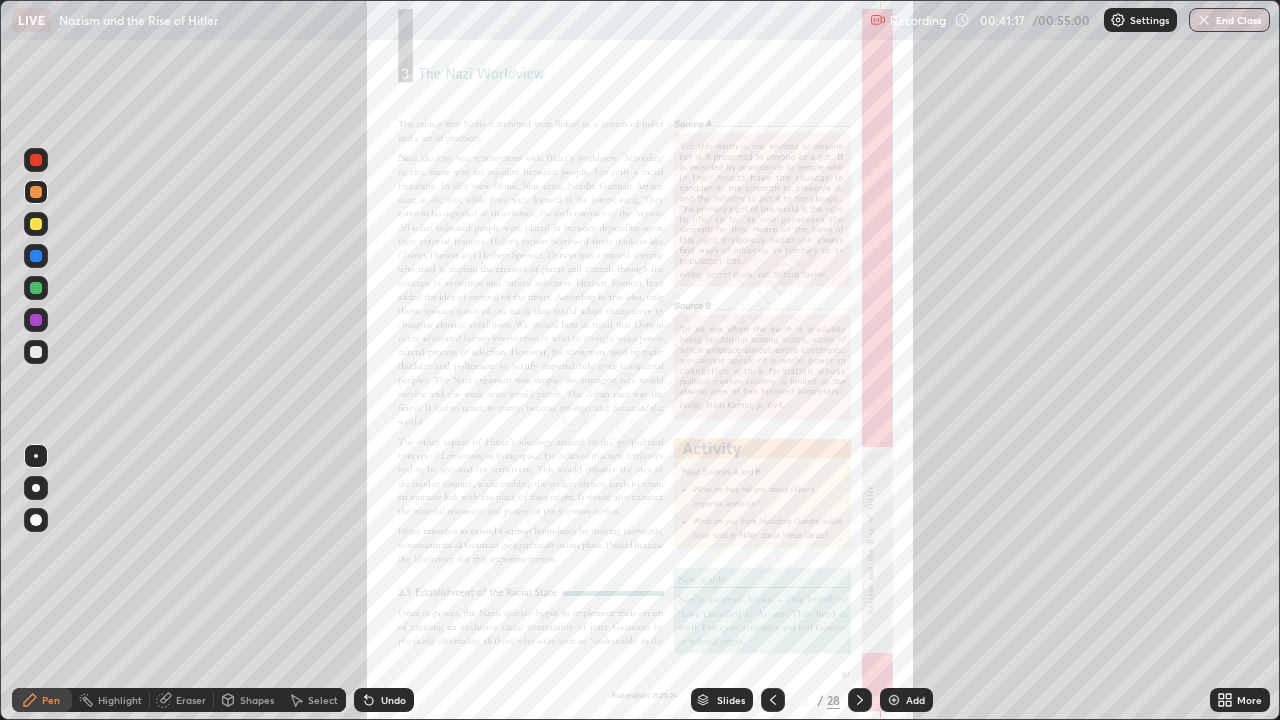 click at bounding box center (36, 160) 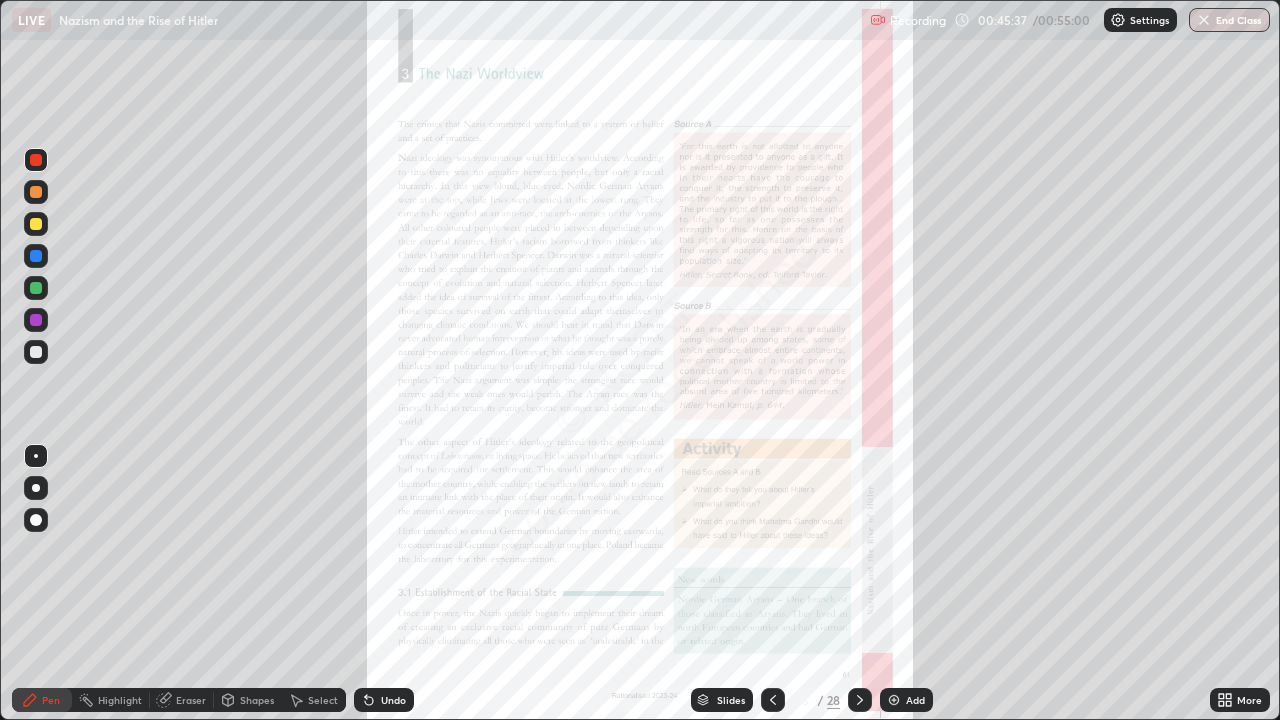 click at bounding box center (36, 288) 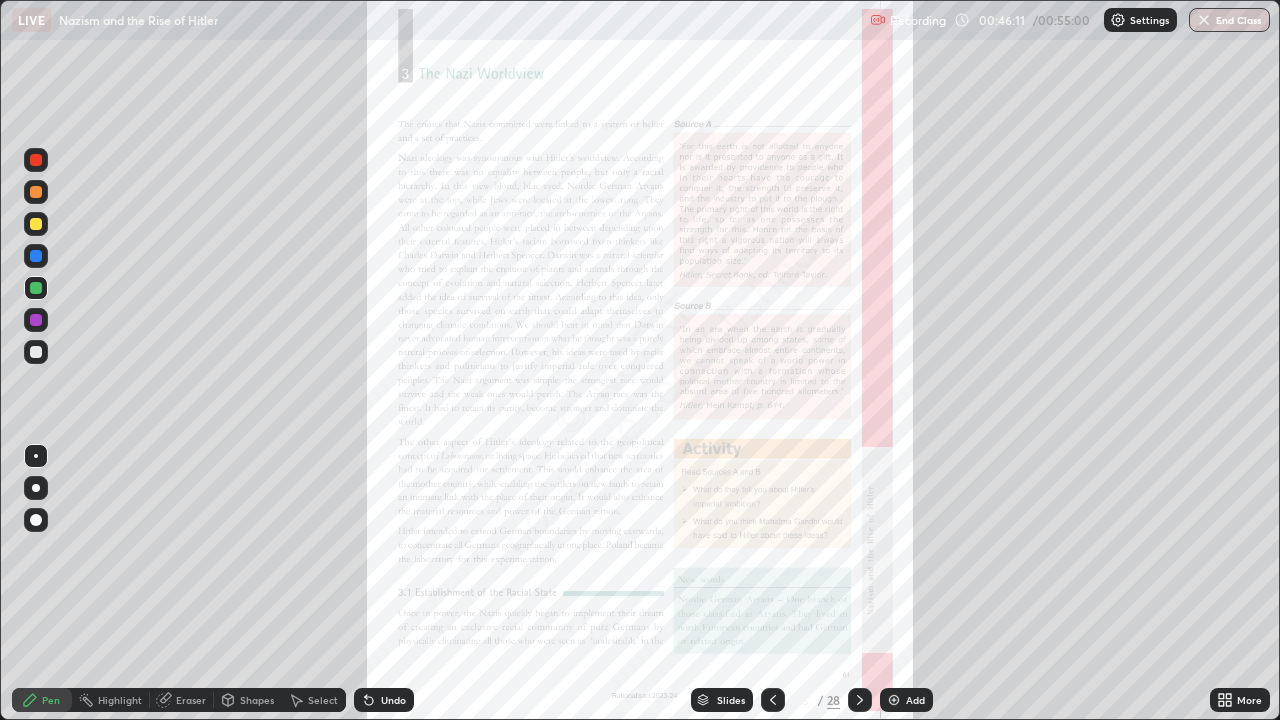 click at bounding box center (36, 320) 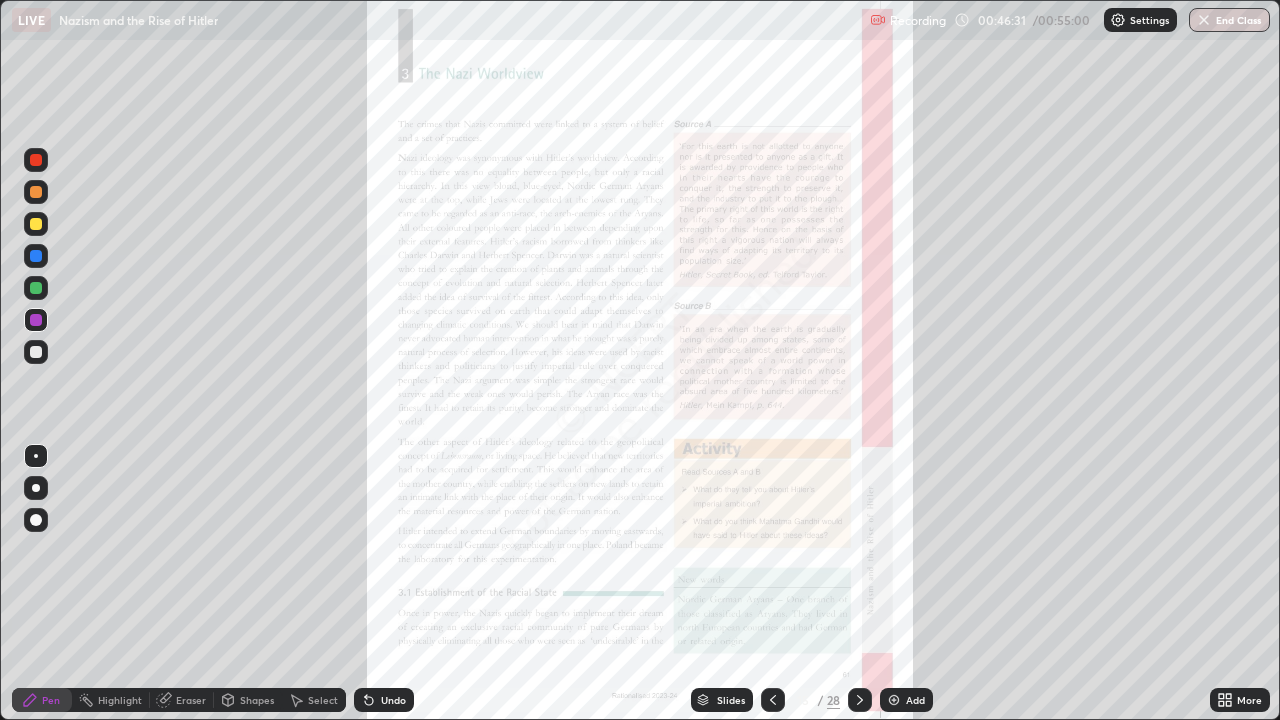 click 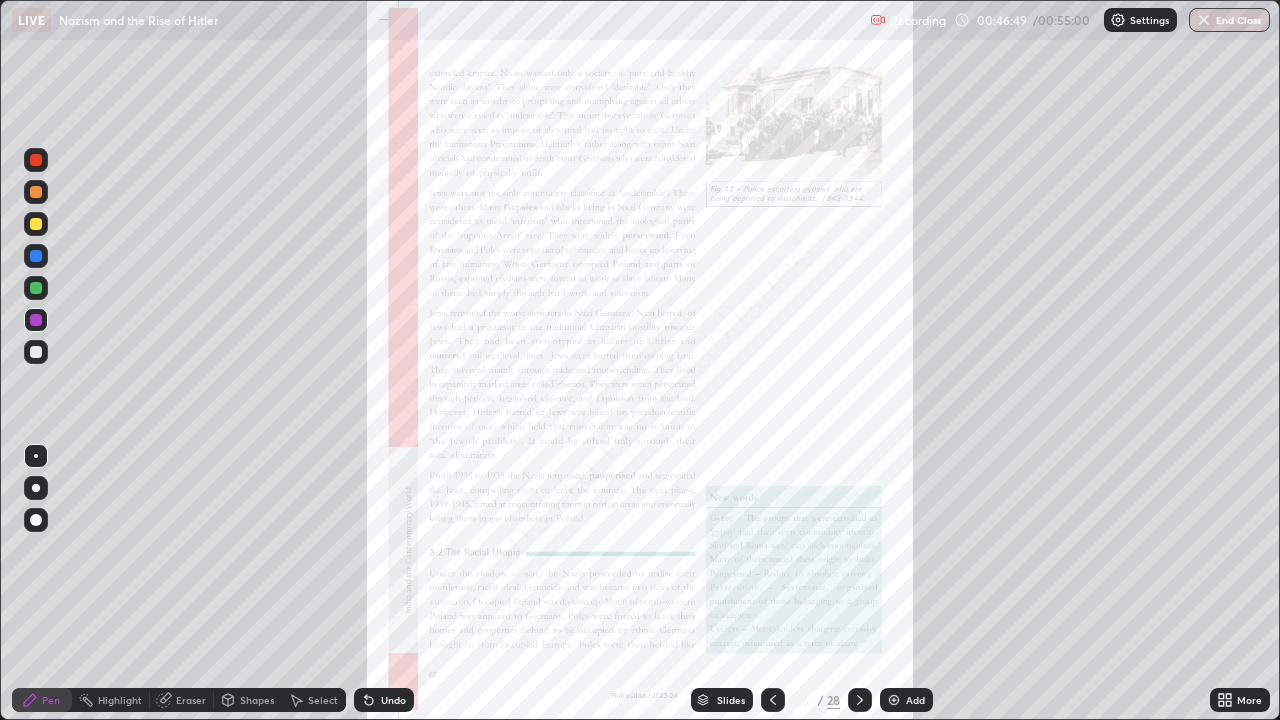 click 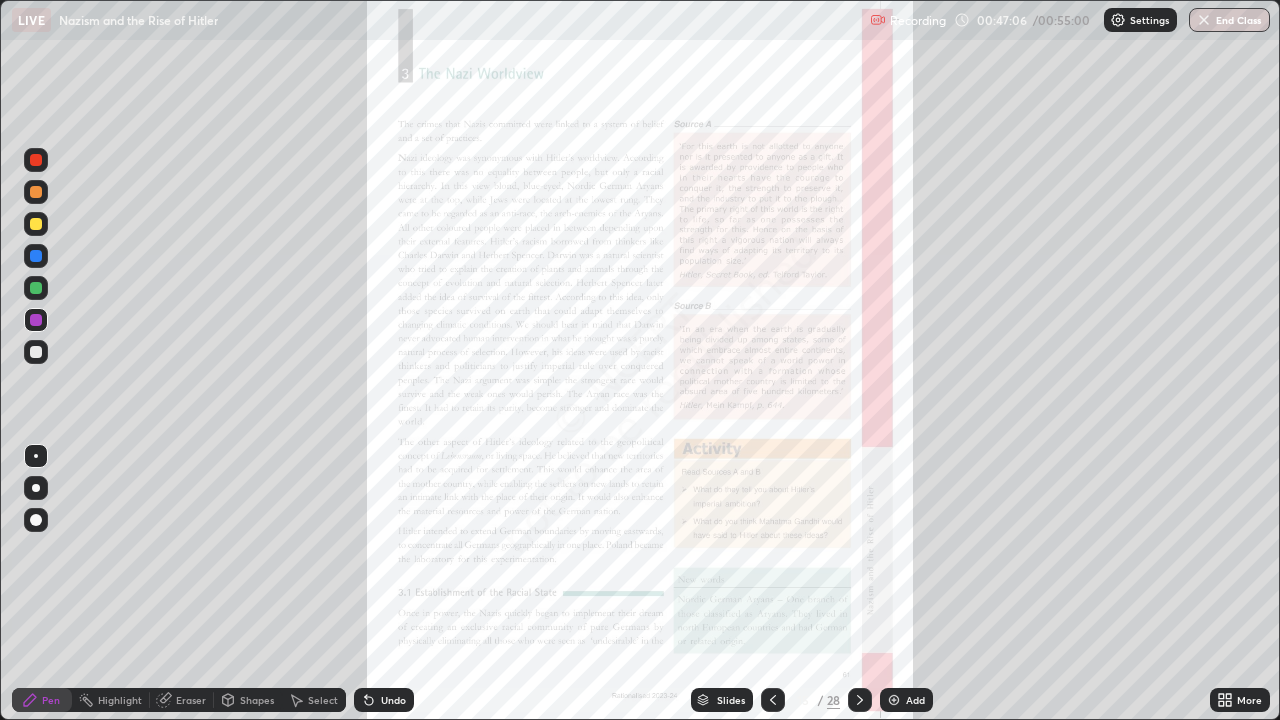 click at bounding box center (36, 352) 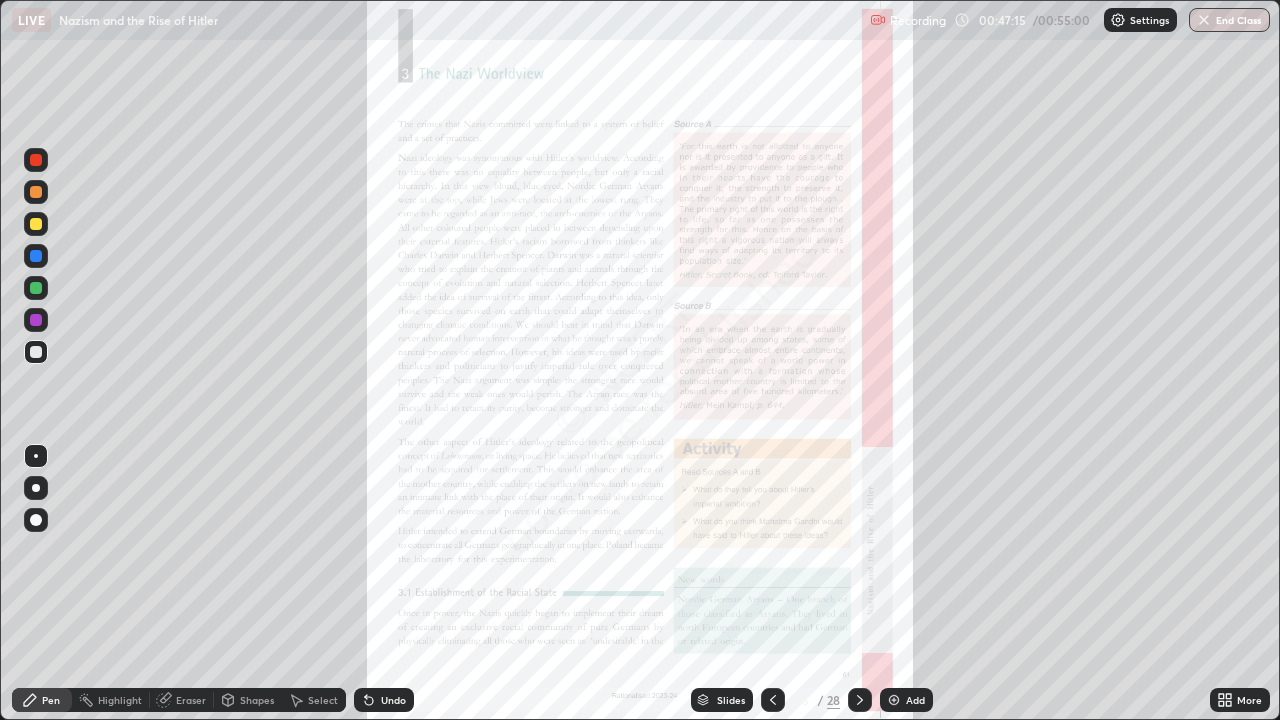 click on "Eraser" at bounding box center [191, 700] 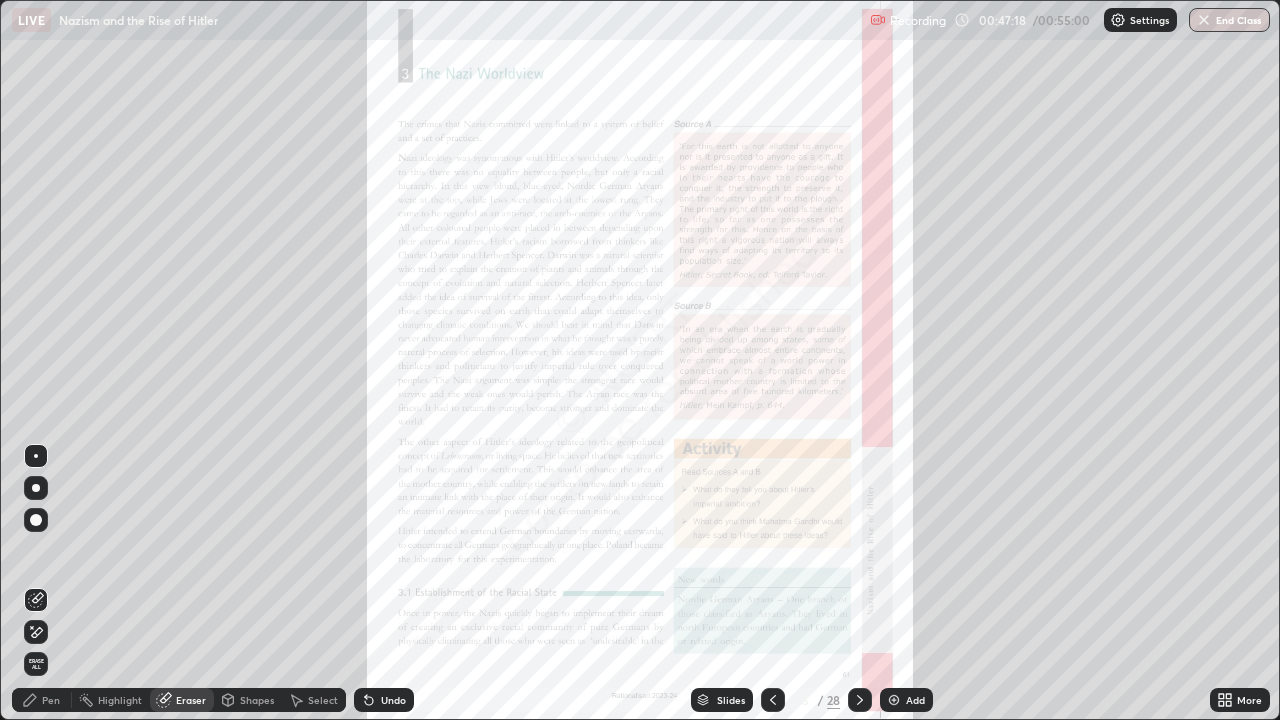 click on "Pen" at bounding box center (51, 700) 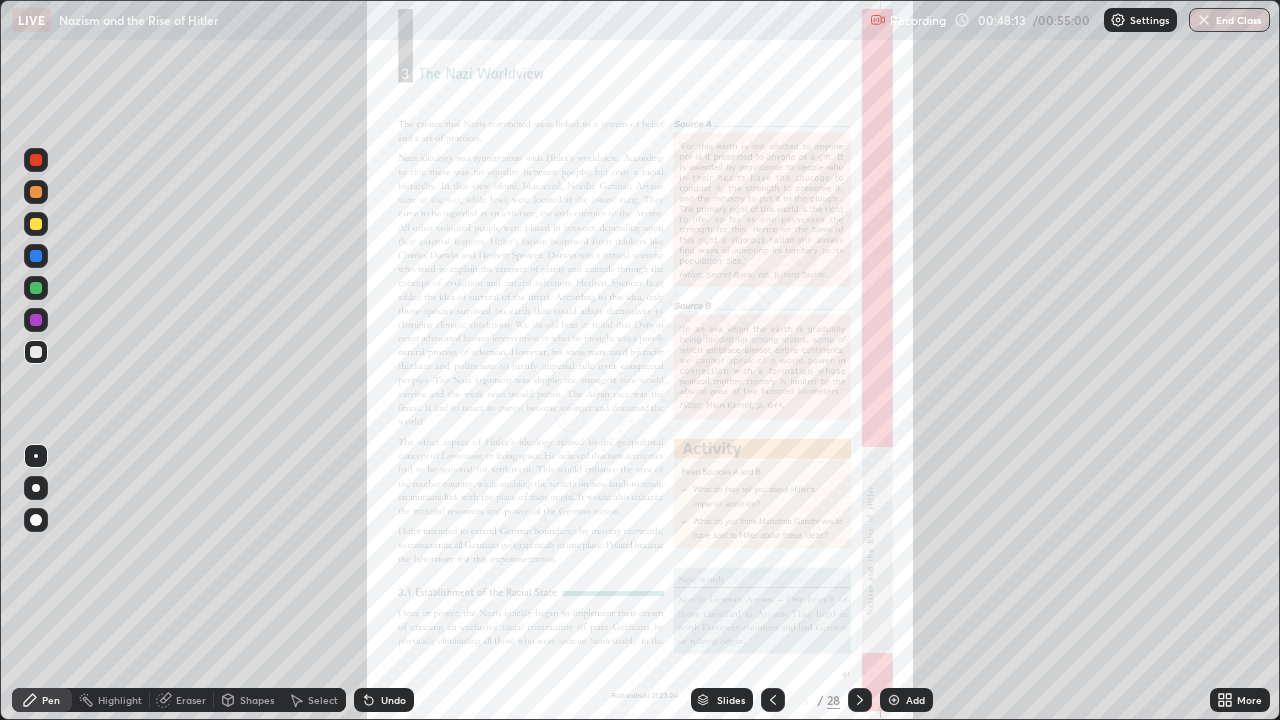 click at bounding box center [36, 288] 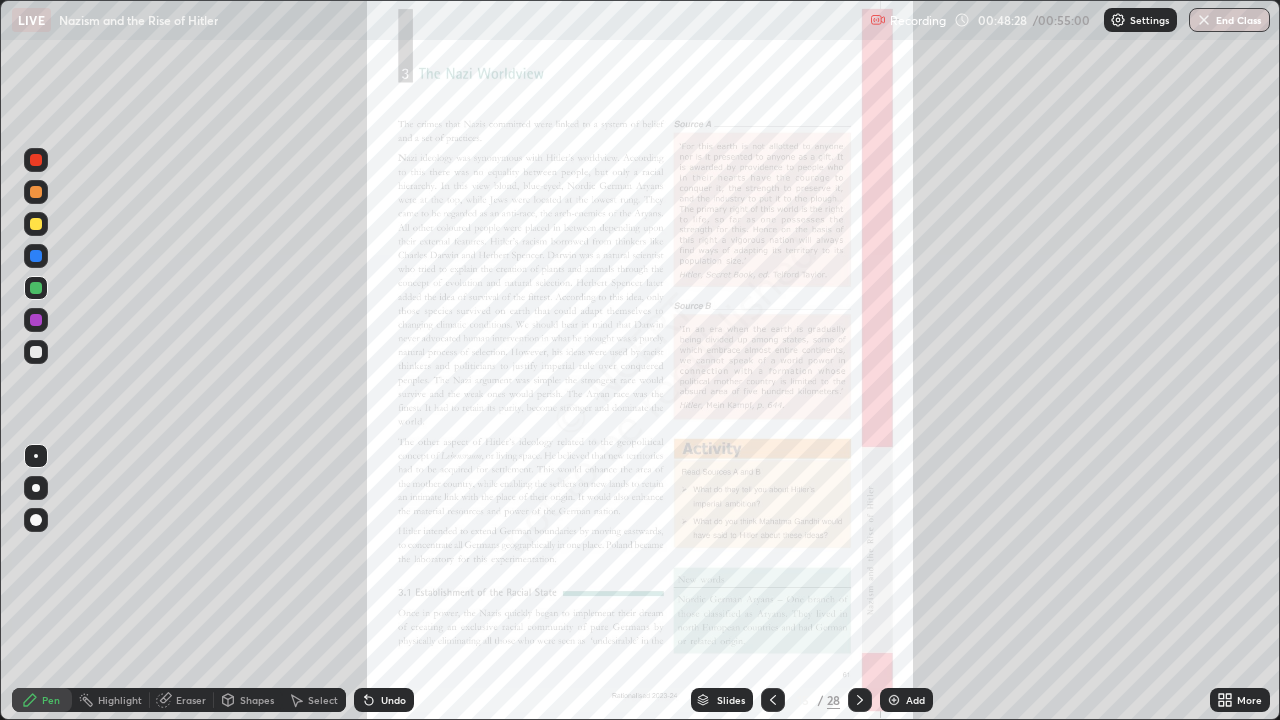 click at bounding box center (860, 700) 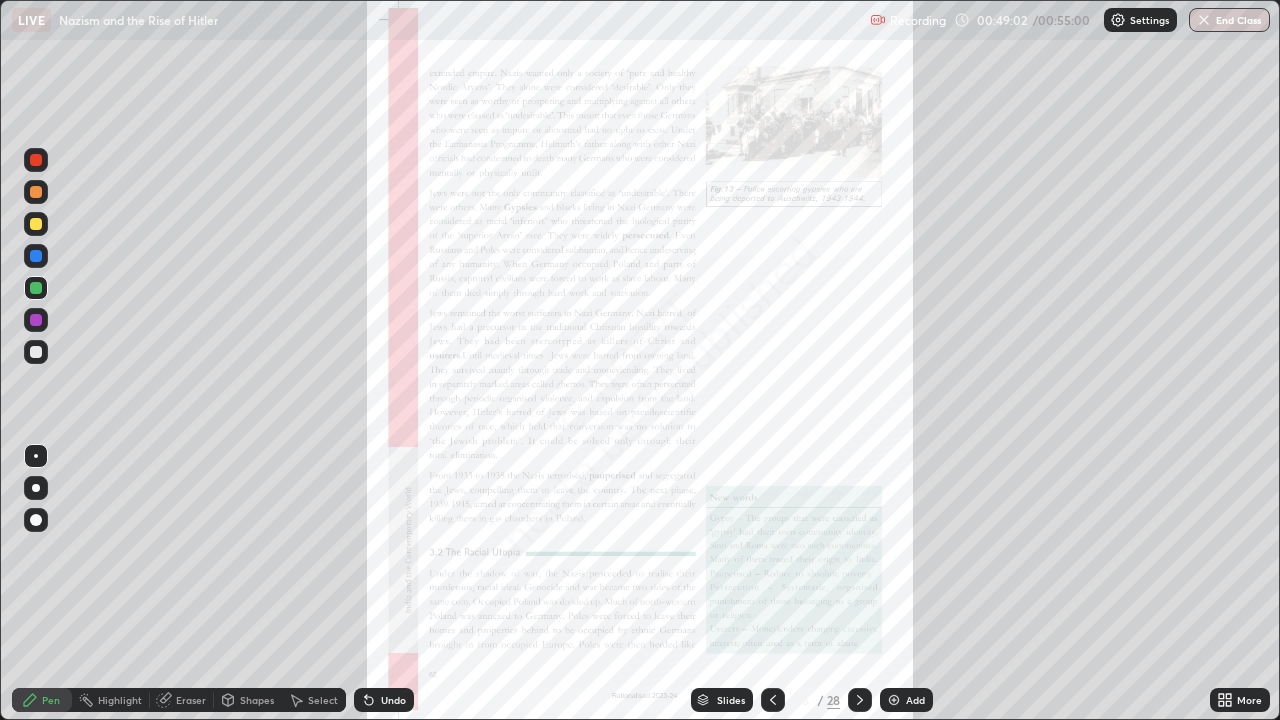 click 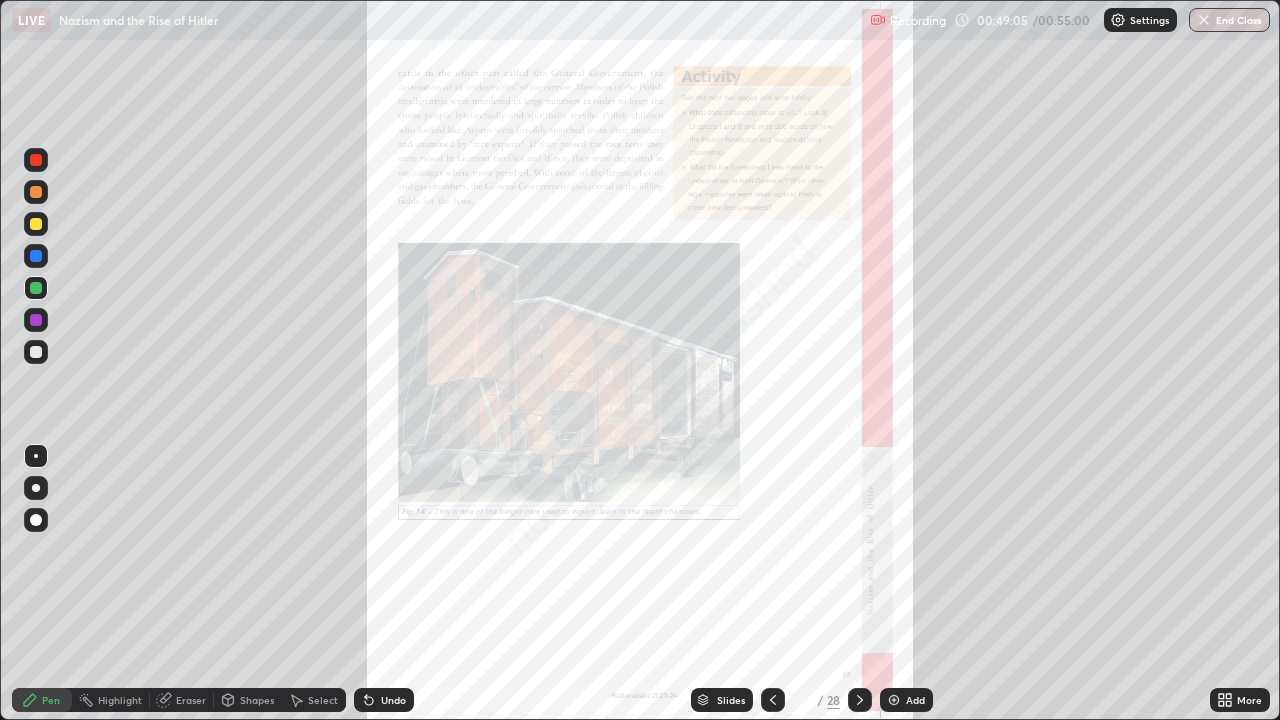 click 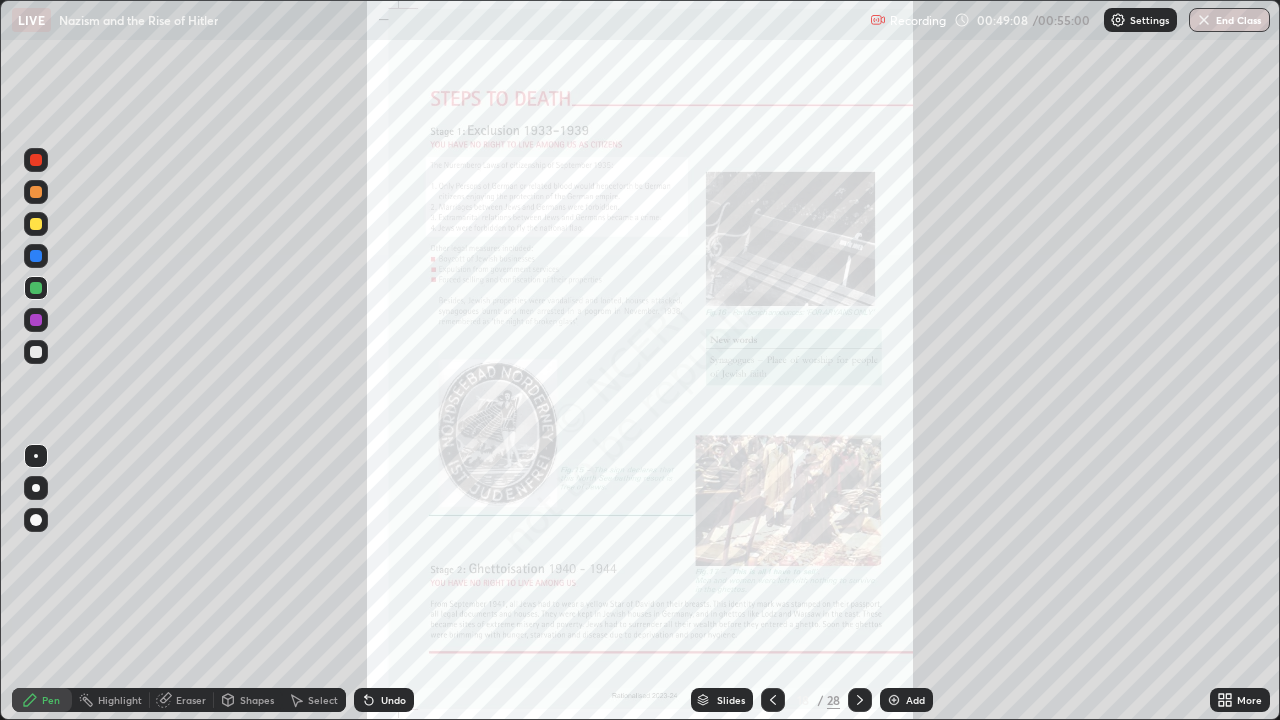 click 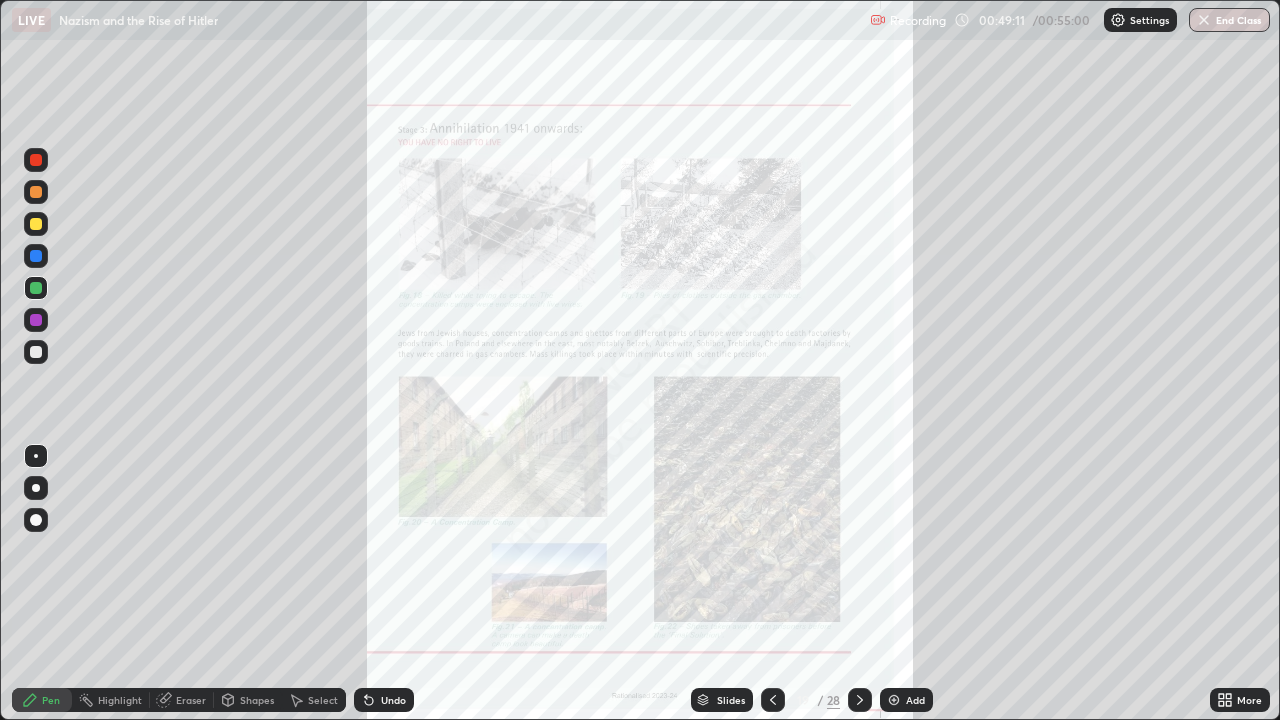 click 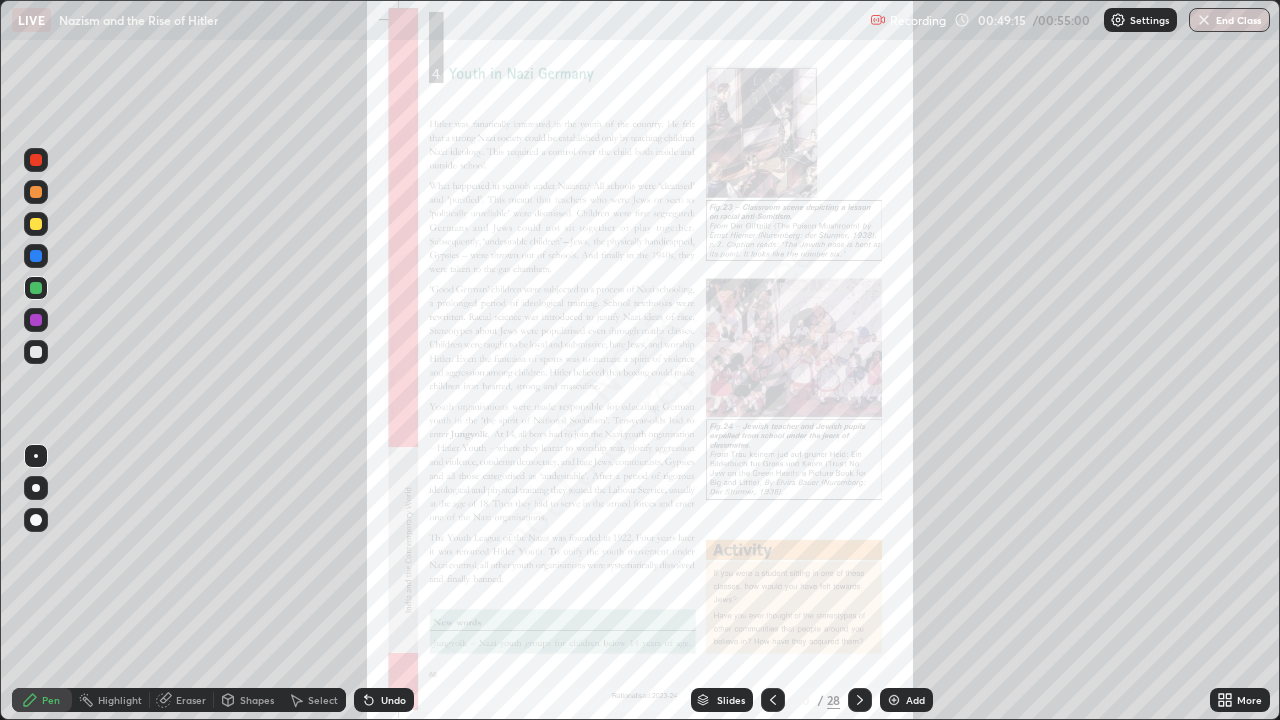click on "End Class" at bounding box center (1229, 20) 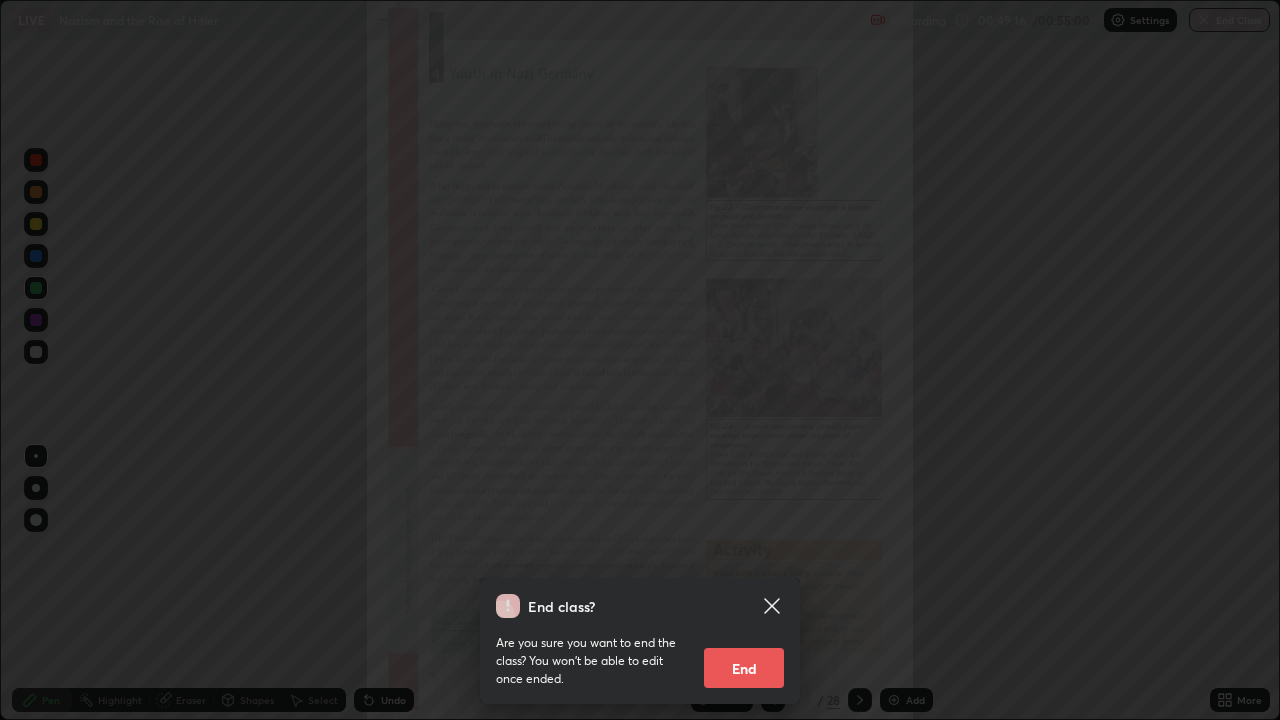 click on "End" at bounding box center [744, 668] 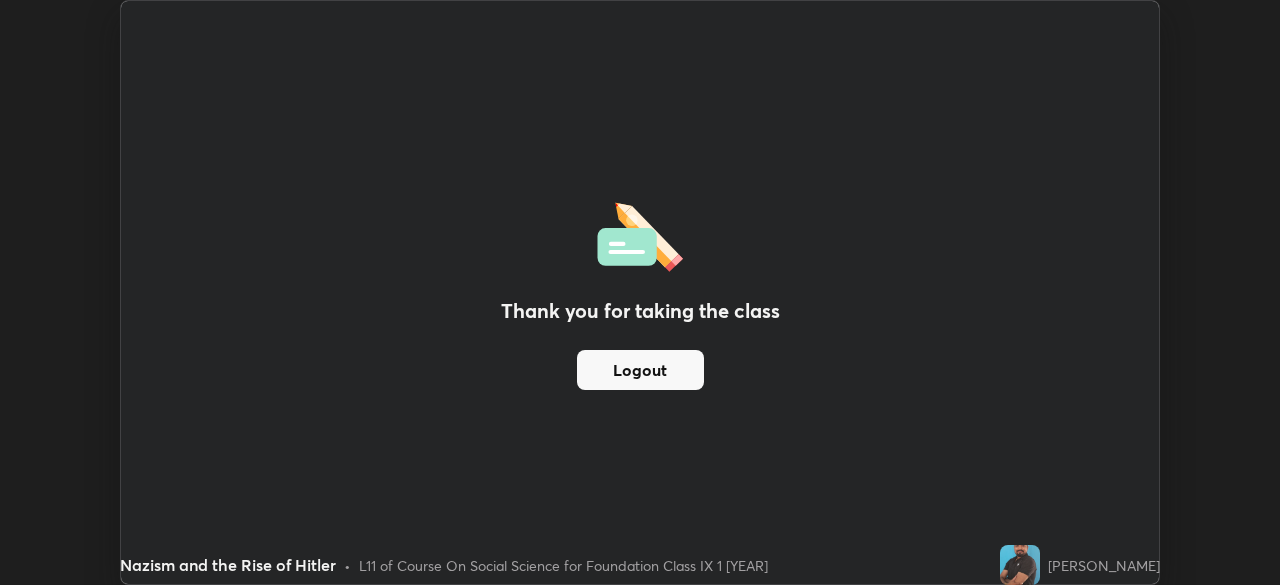scroll, scrollTop: 585, scrollLeft: 1280, axis: both 